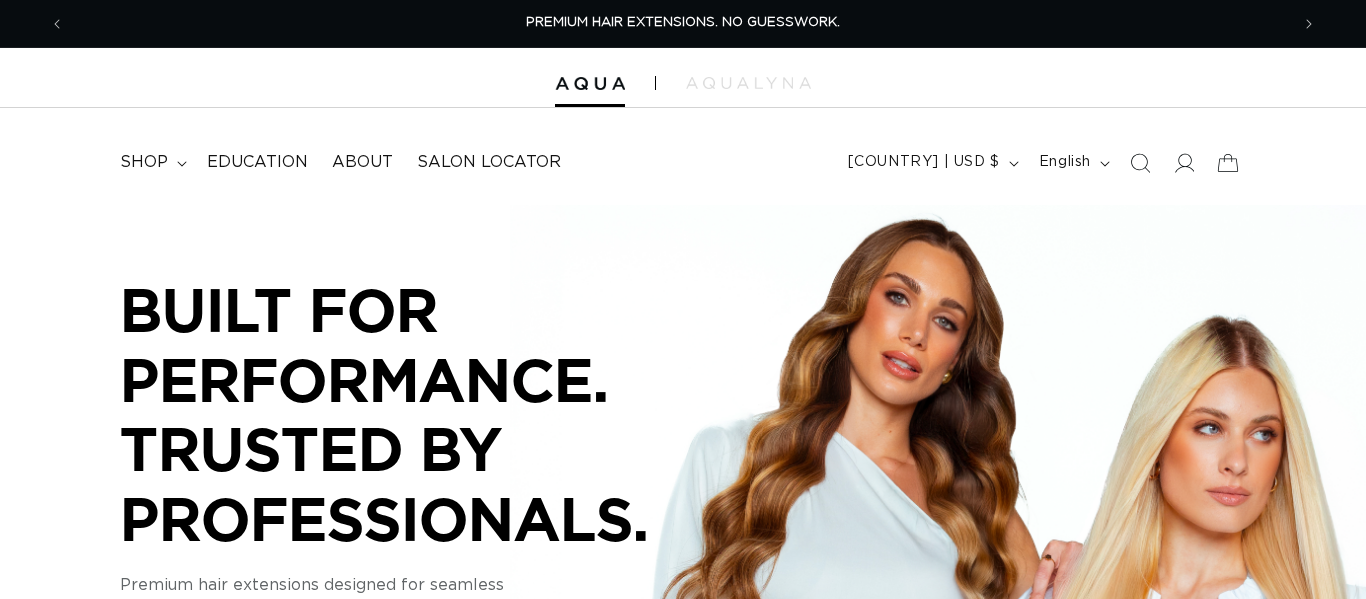 scroll, scrollTop: 0, scrollLeft: 0, axis: both 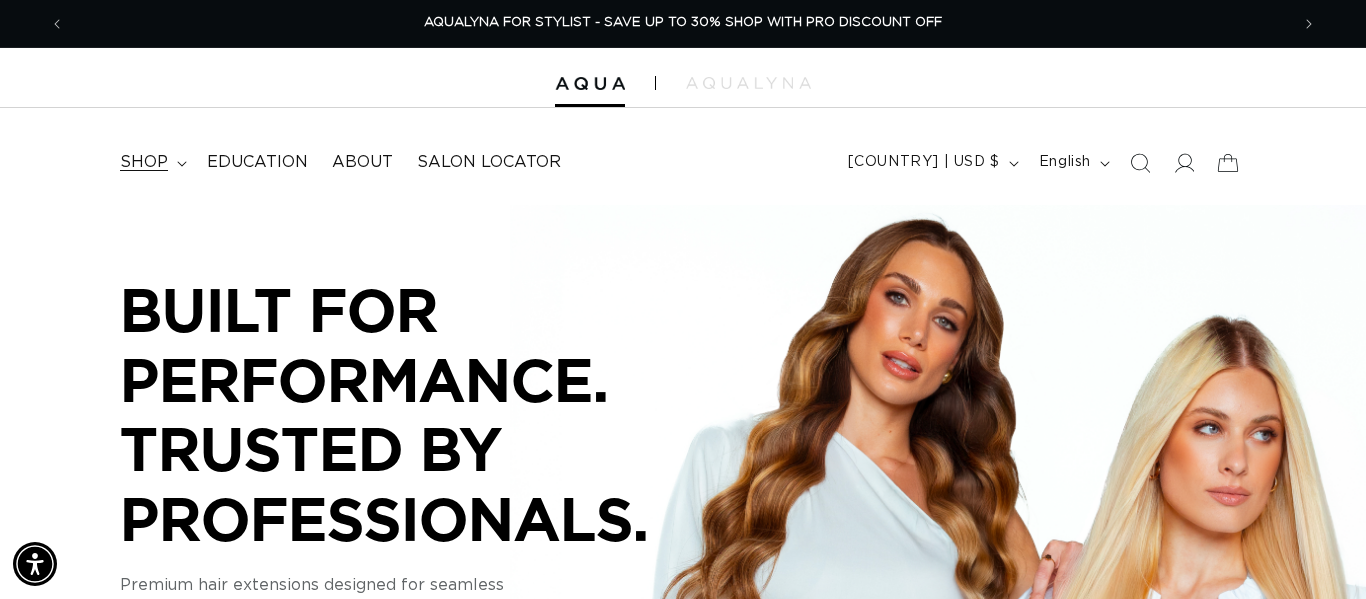 click on "shop" at bounding box center (144, 162) 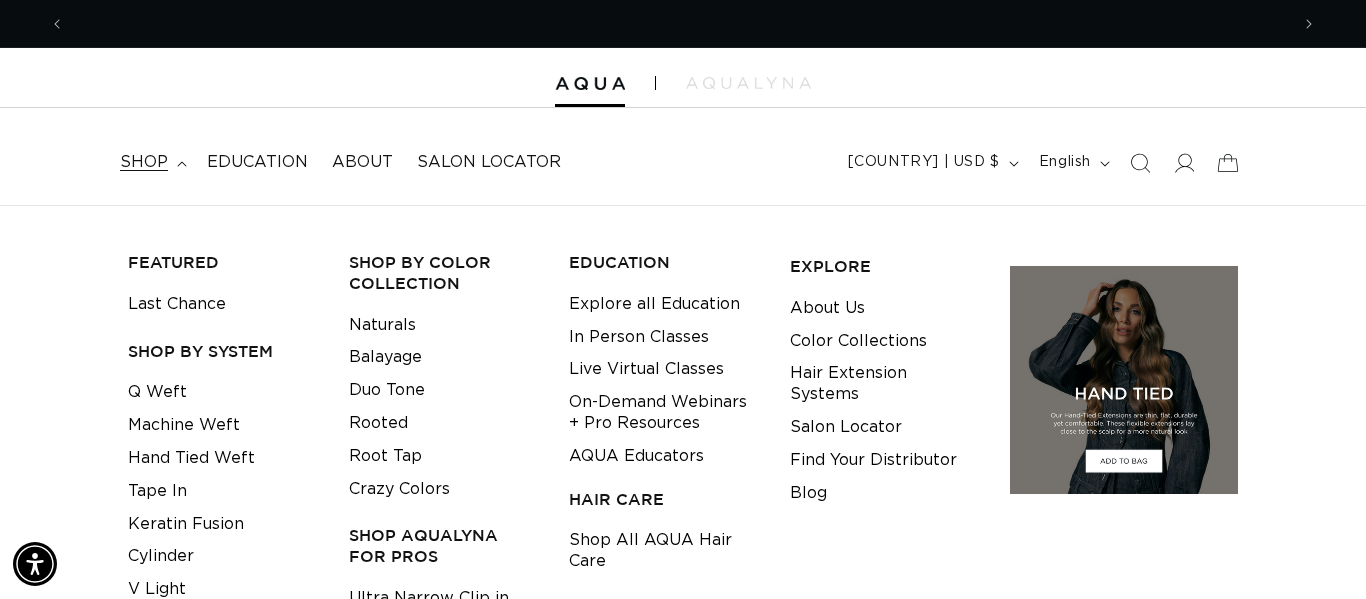 scroll, scrollTop: 0, scrollLeft: 0, axis: both 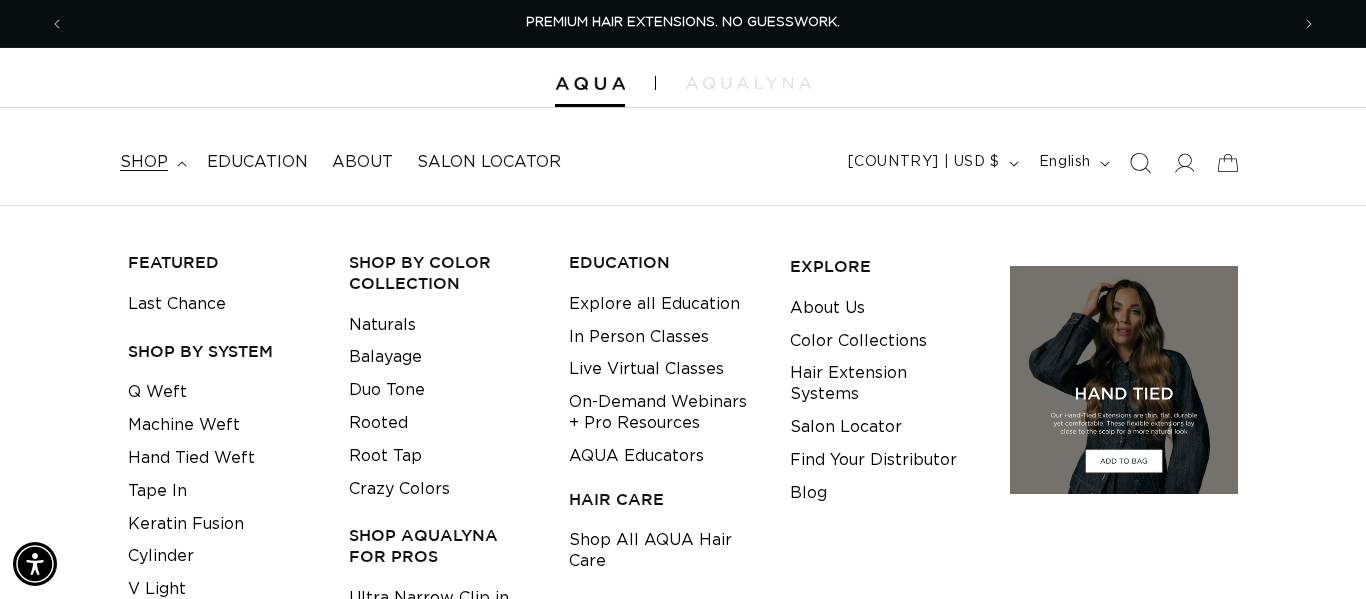 click 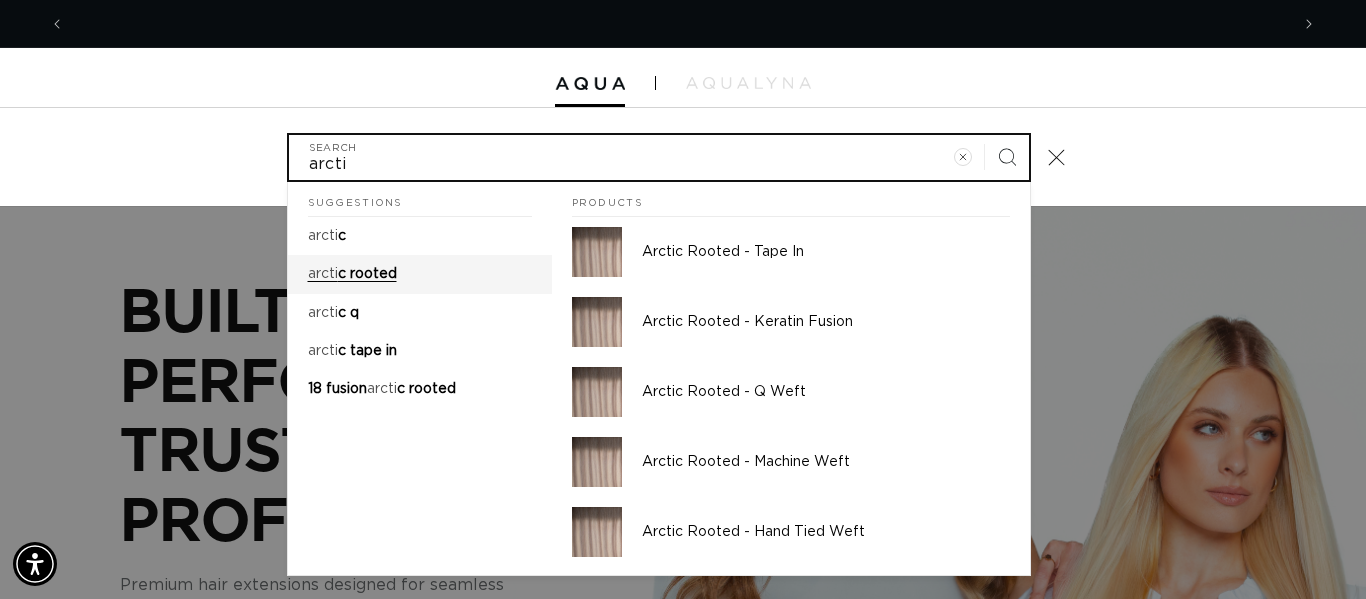 scroll, scrollTop: 0, scrollLeft: 0, axis: both 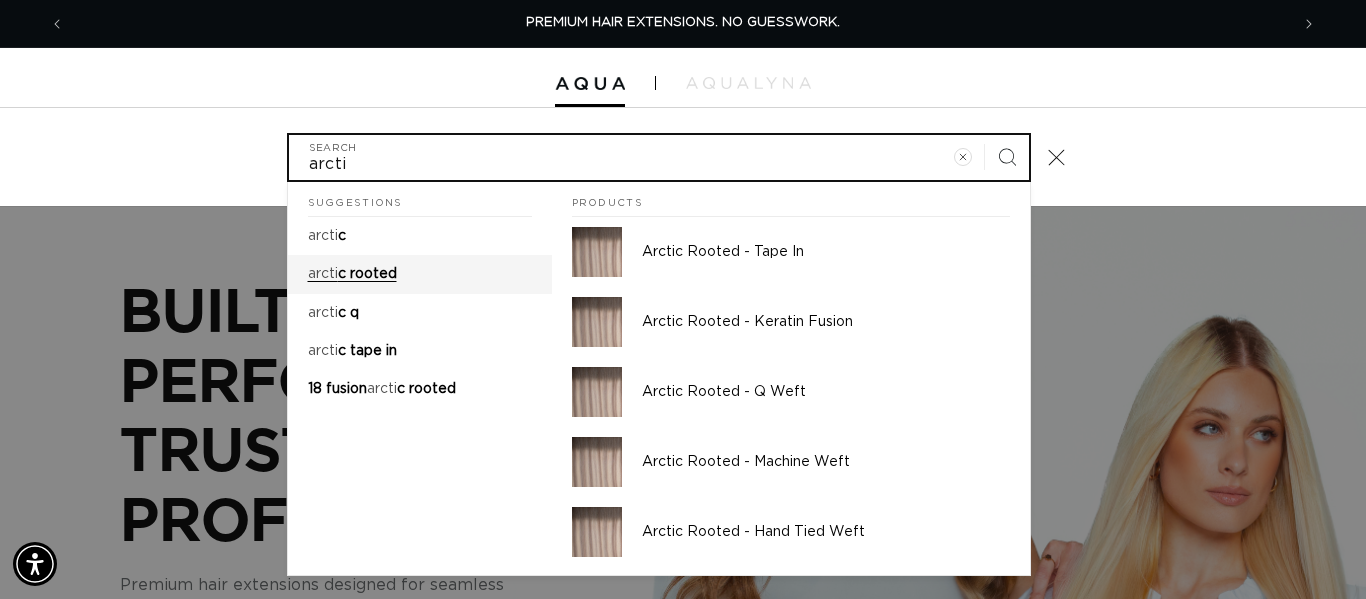 type on "arcti" 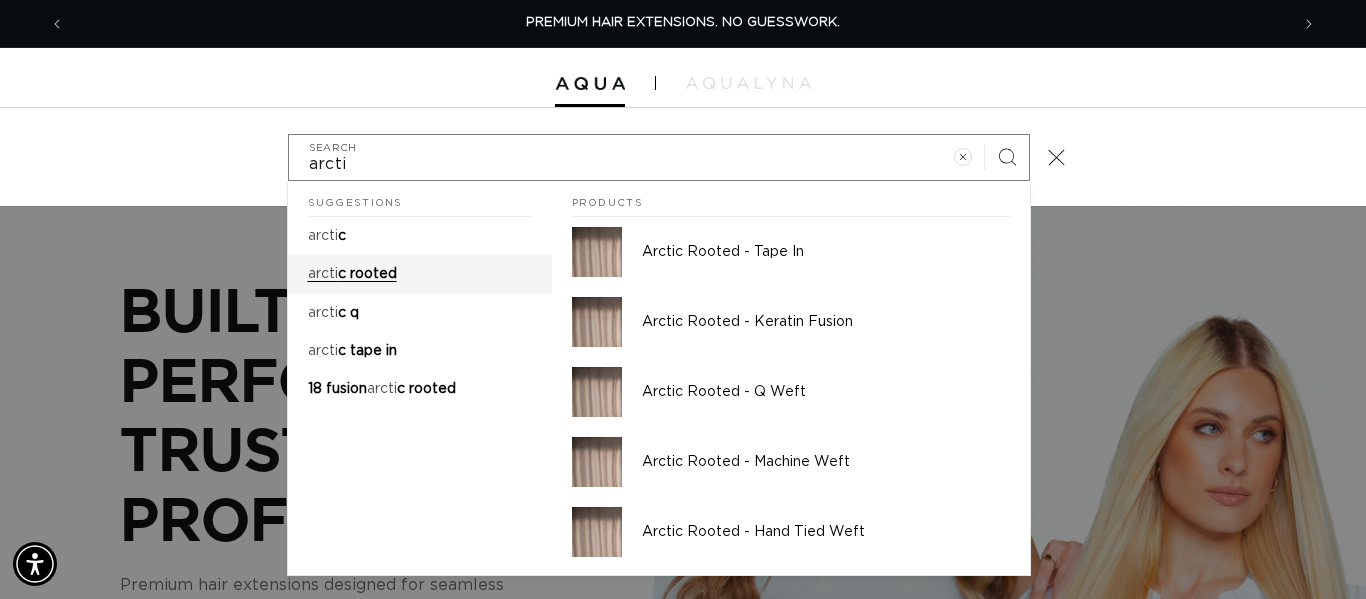 click on "c rooted" at bounding box center [367, 274] 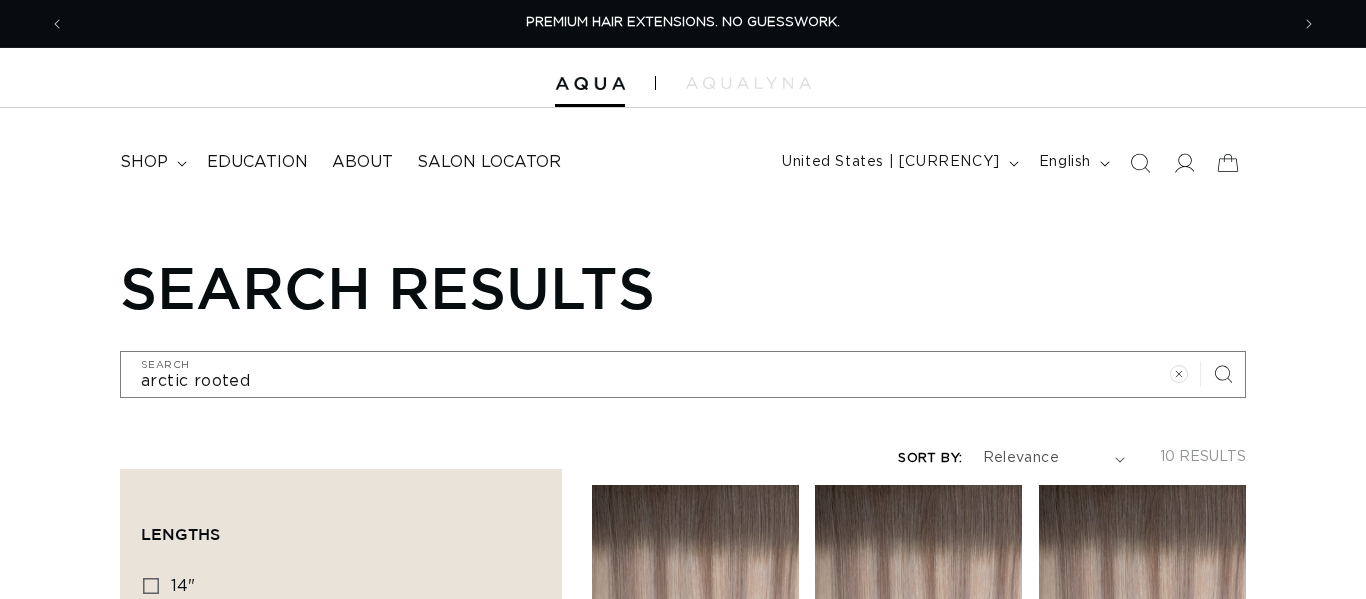 scroll, scrollTop: 0, scrollLeft: 0, axis: both 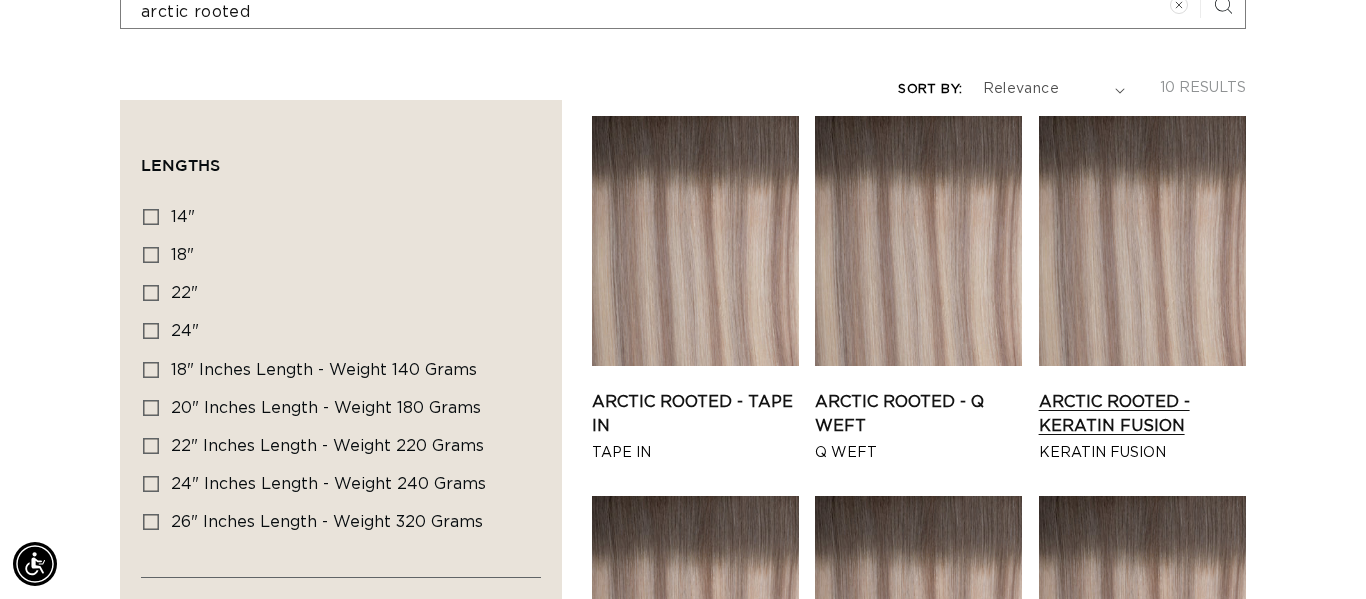 click on "Arctic Rooted - Keratin Fusion" at bounding box center (1142, 414) 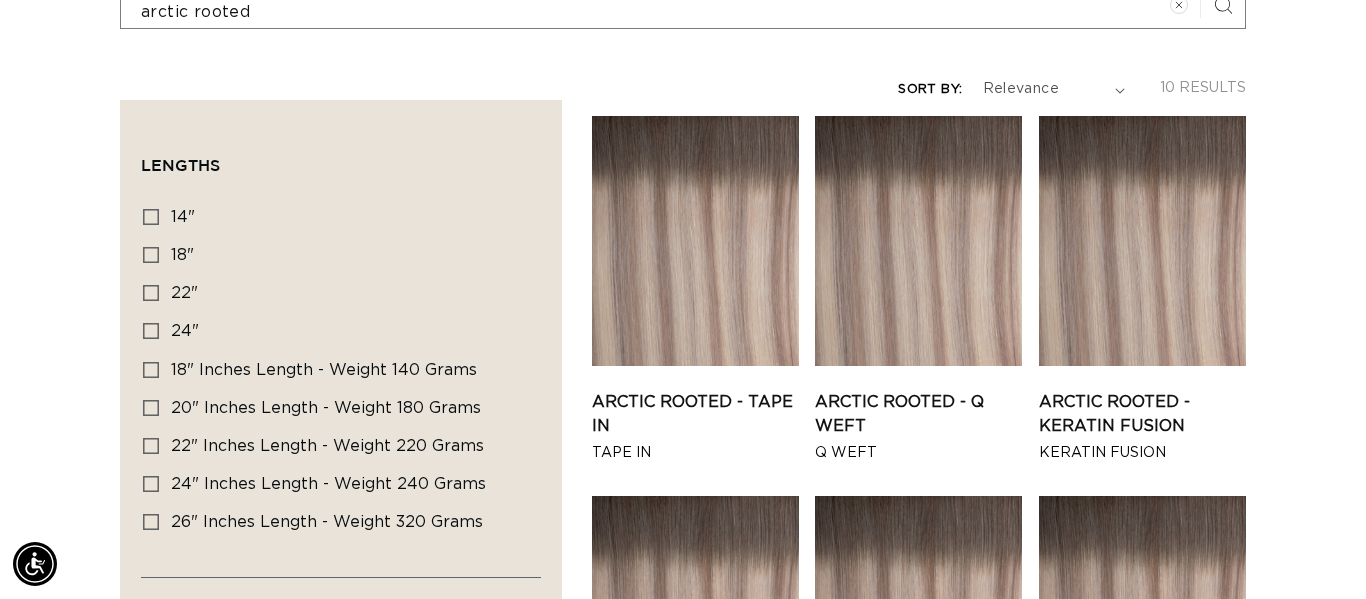 scroll, scrollTop: 0, scrollLeft: 2448, axis: horizontal 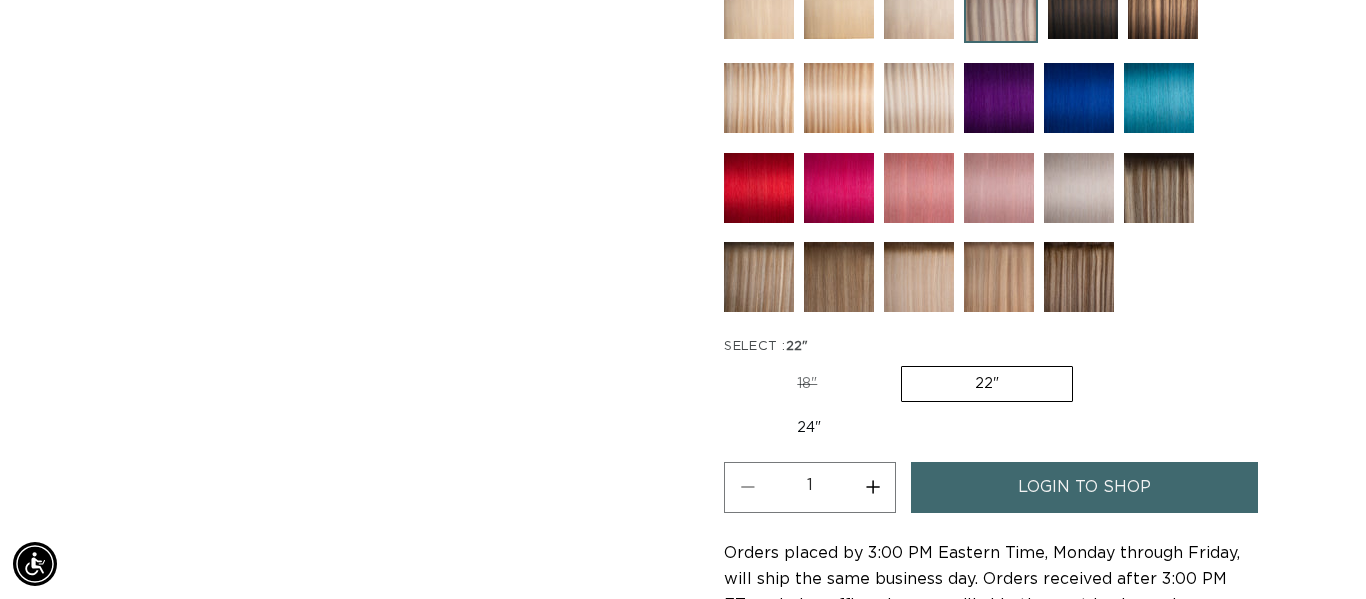 click on "18" Variant sold out or unavailable" at bounding box center [807, 384] 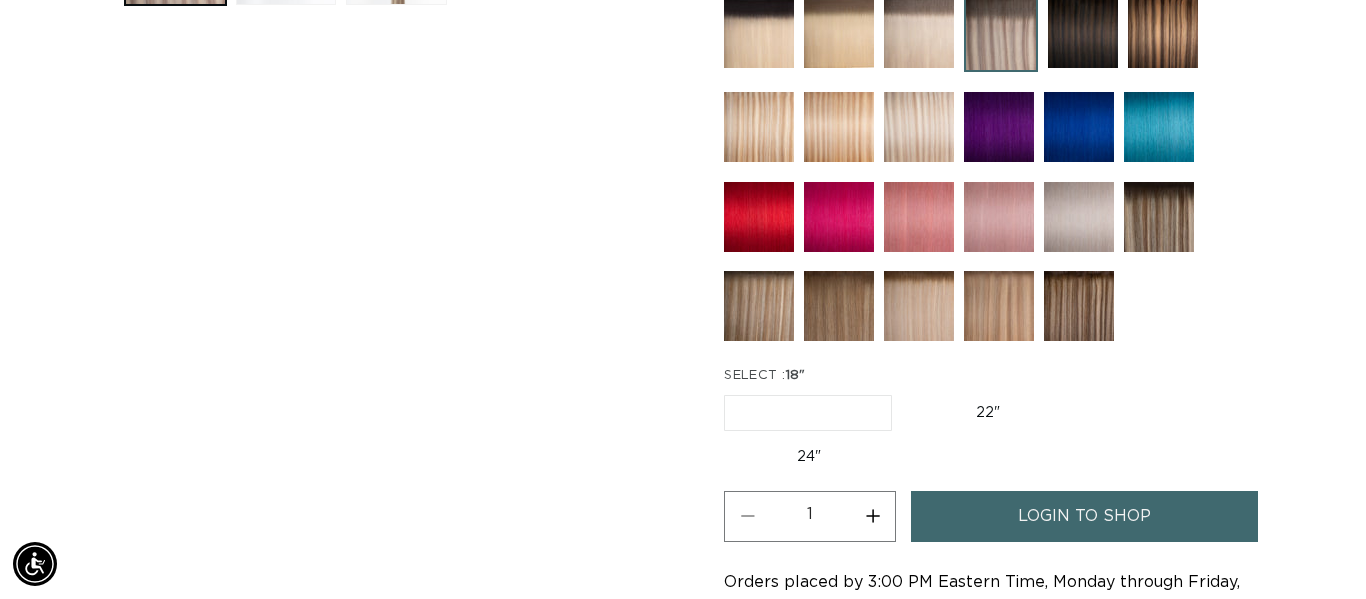 scroll, scrollTop: 678, scrollLeft: 0, axis: vertical 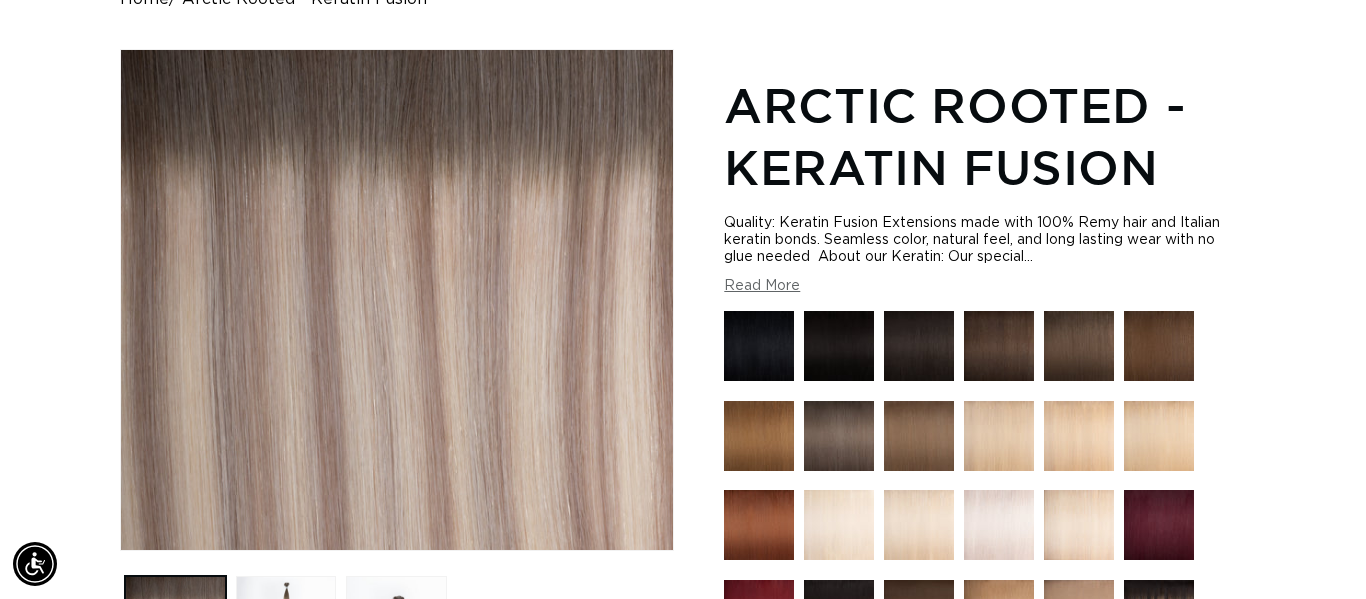 click at bounding box center [1079, 346] 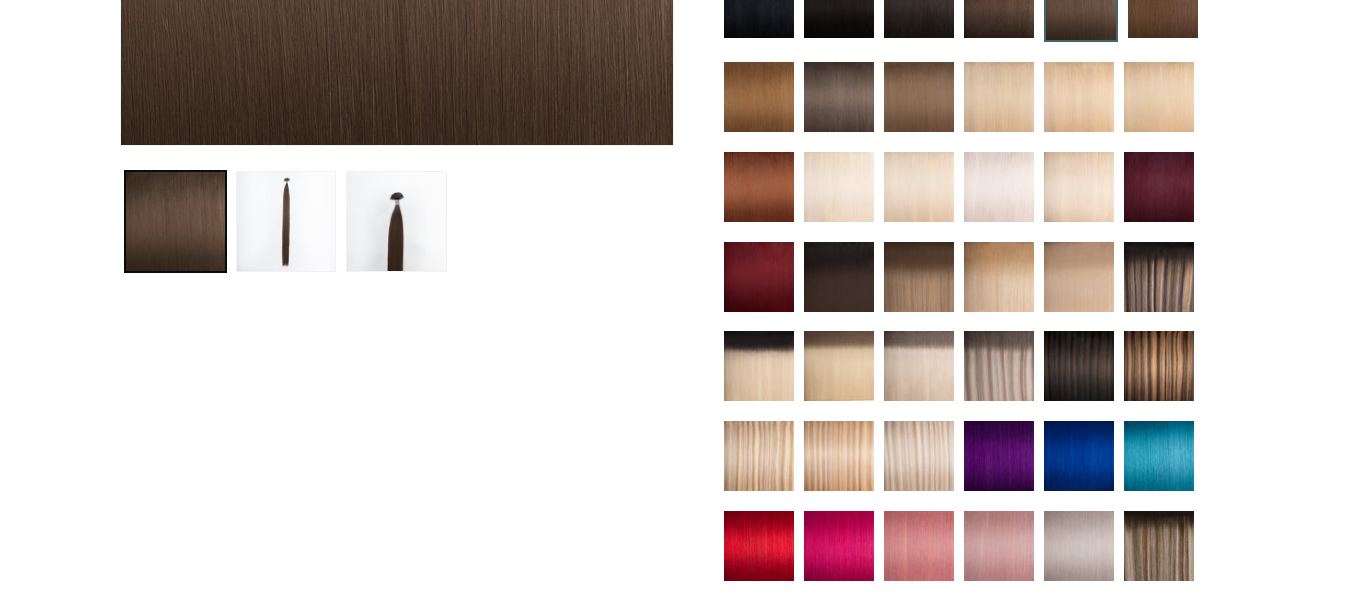 scroll, scrollTop: 0, scrollLeft: 0, axis: both 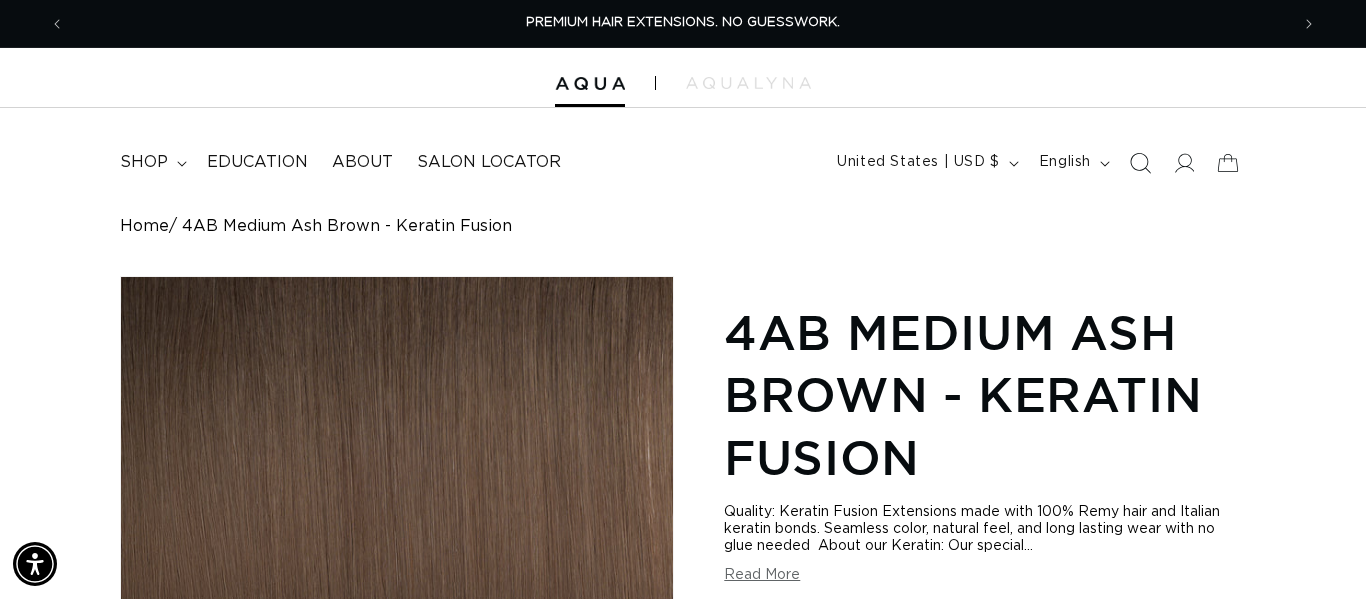 click 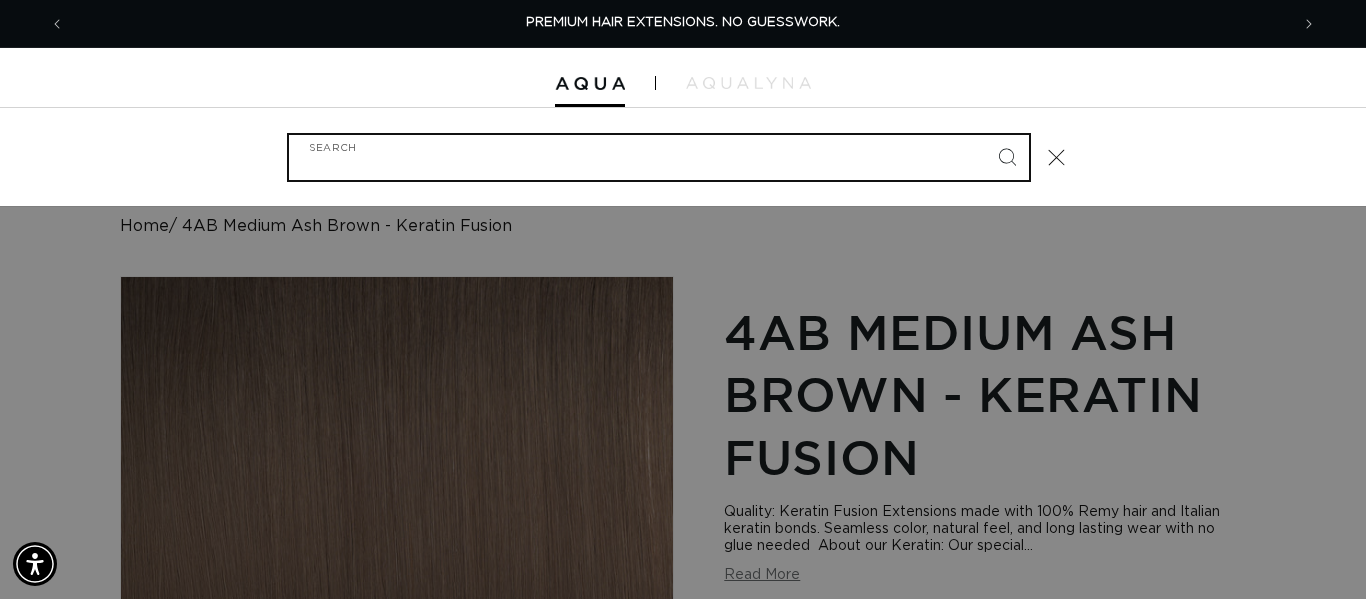 click on "Search" at bounding box center [659, 157] 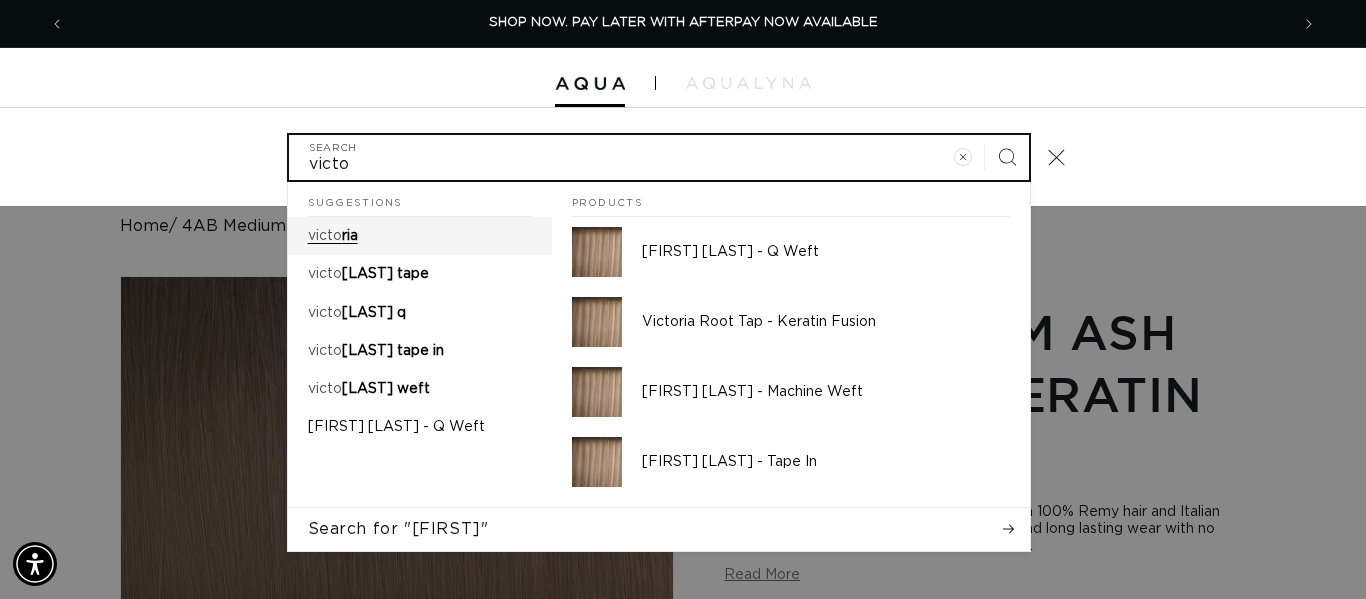 scroll, scrollTop: 0, scrollLeft: 2448, axis: horizontal 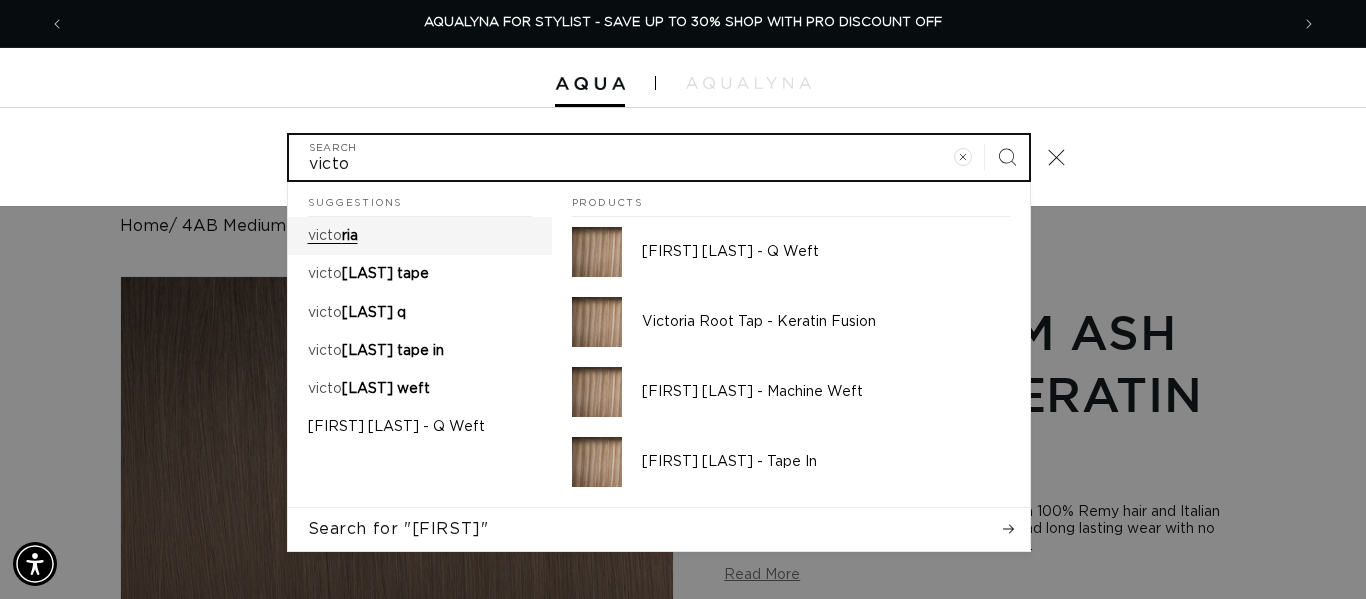 type on "victo" 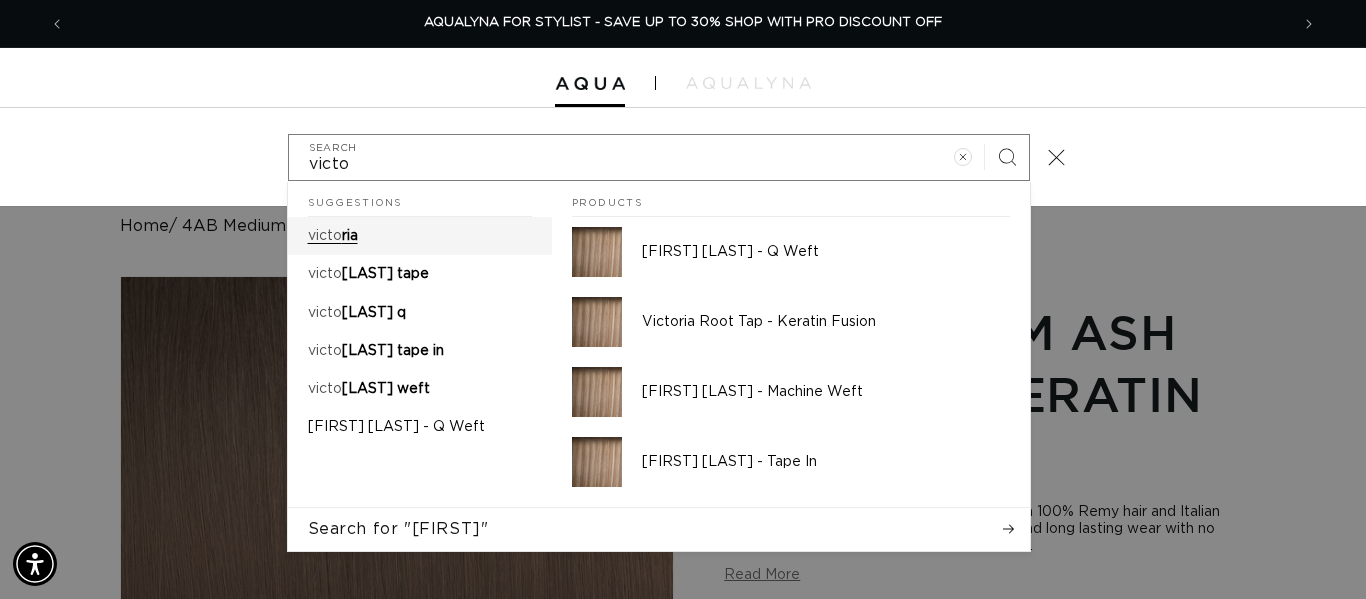 click on "[FIRST] [LAST]" at bounding box center [420, 236] 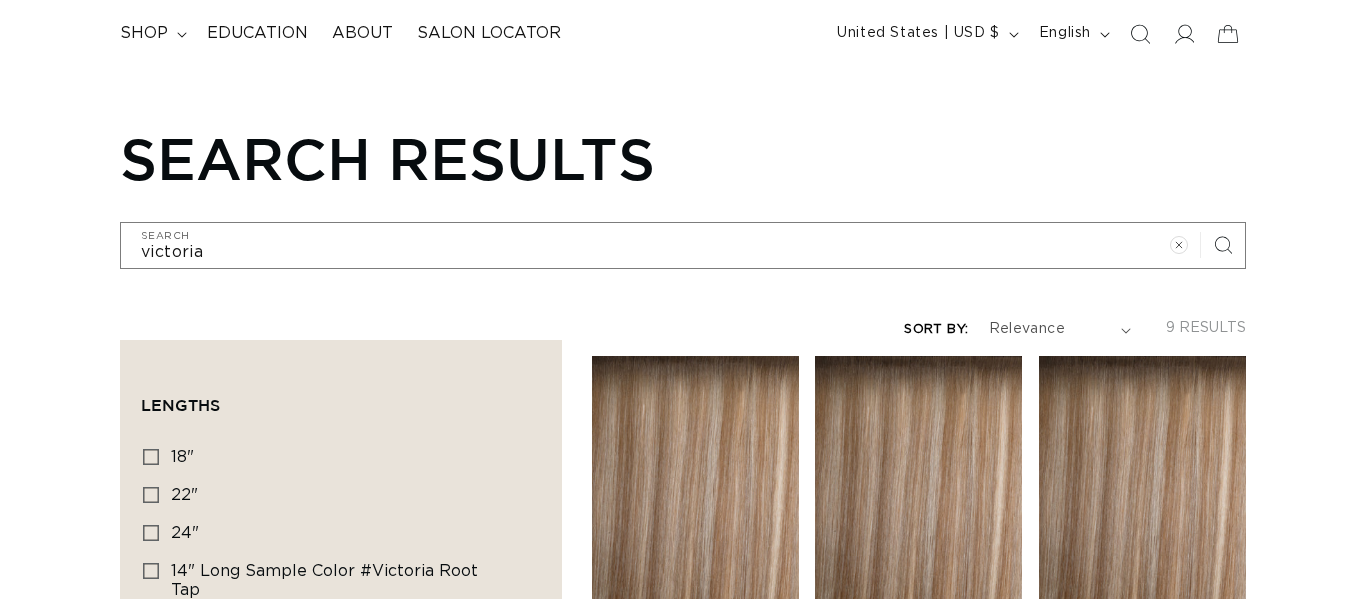 scroll, scrollTop: 322, scrollLeft: 0, axis: vertical 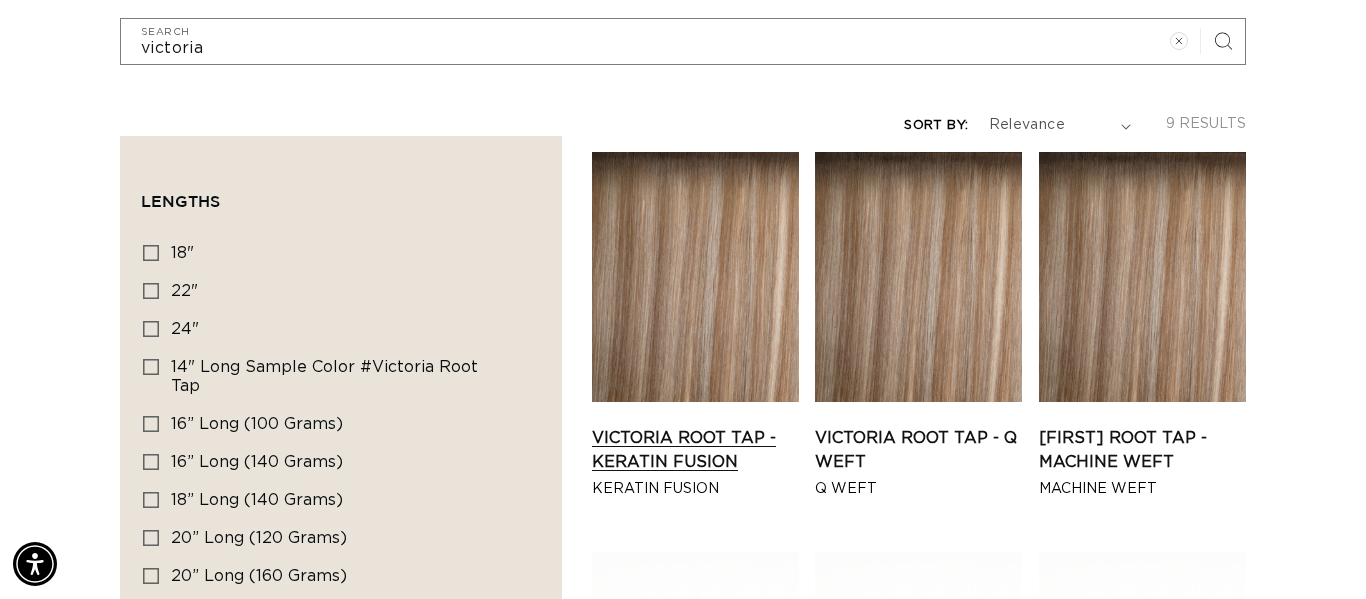 click on "Victoria Root Tap - Keratin Fusion" at bounding box center (695, 450) 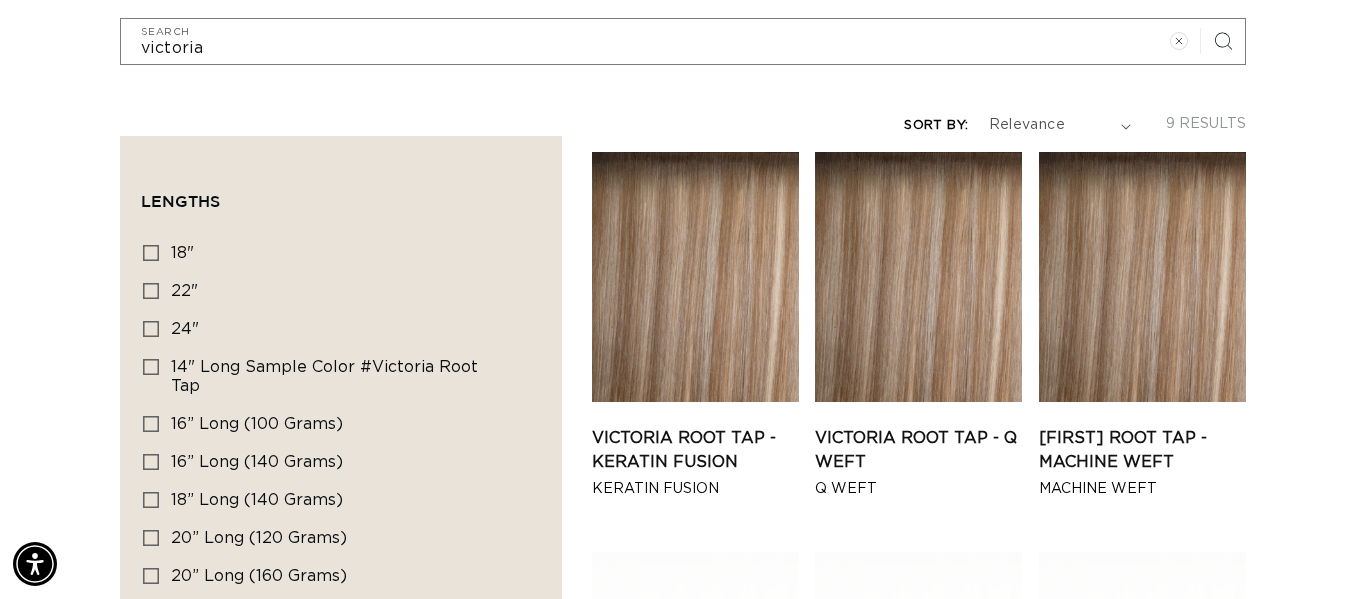 scroll, scrollTop: 0, scrollLeft: 1224, axis: horizontal 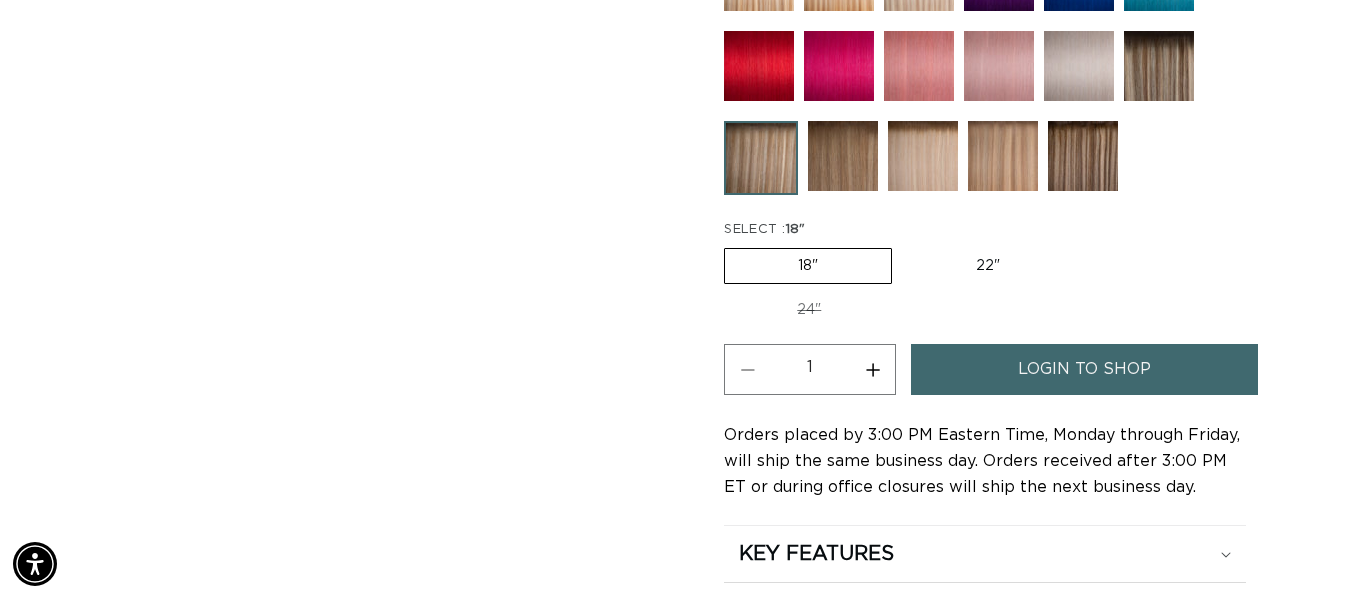 click on "Increase quantity for Victoria Root Tap - Keratin Fusion" at bounding box center [872, 369] 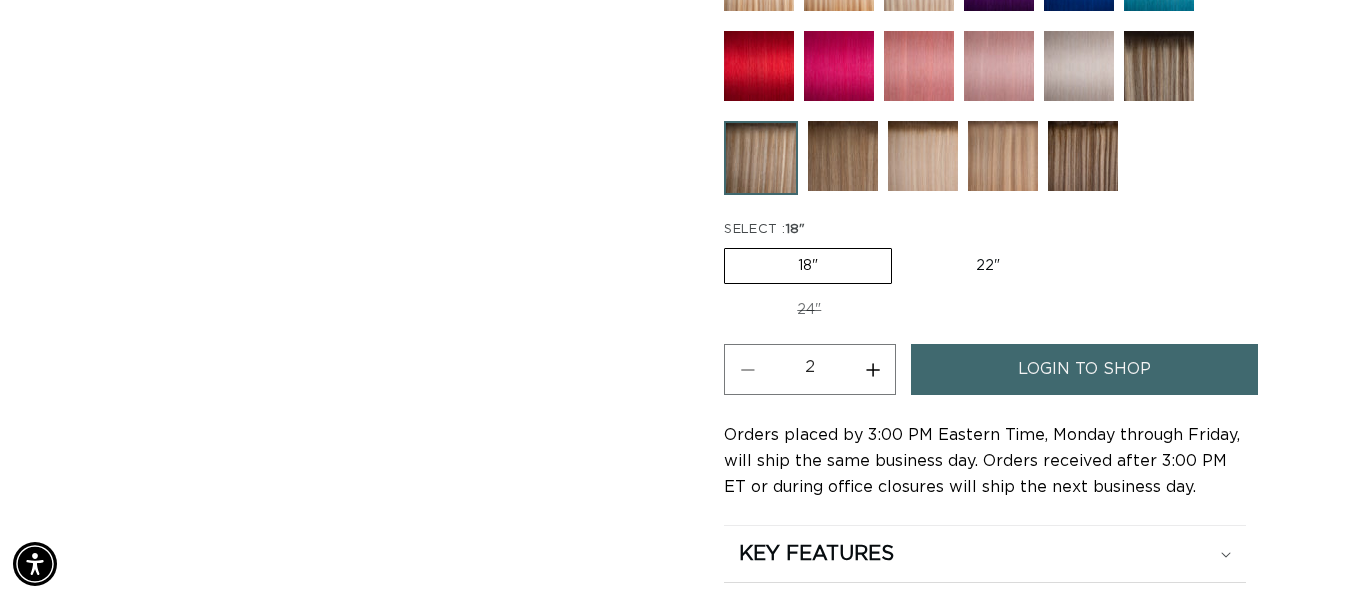 click on "Increase quantity for Victoria Root Tap - Keratin Fusion" at bounding box center [872, 369] 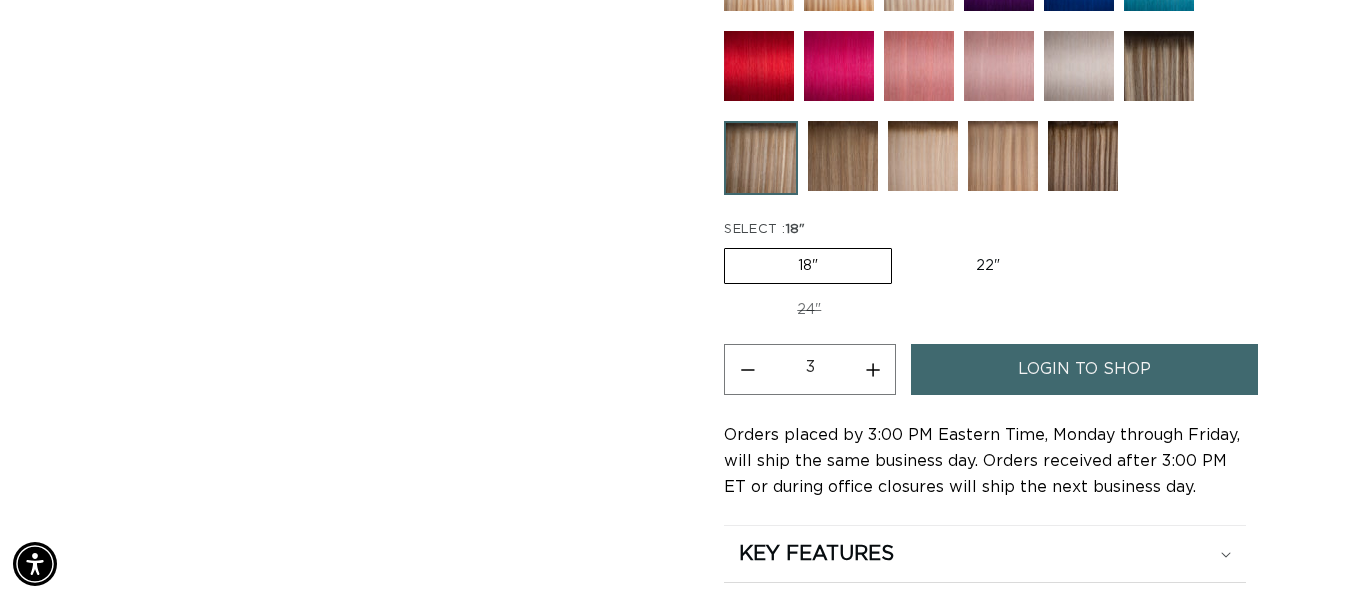 click on "login to shop" at bounding box center (1084, 369) 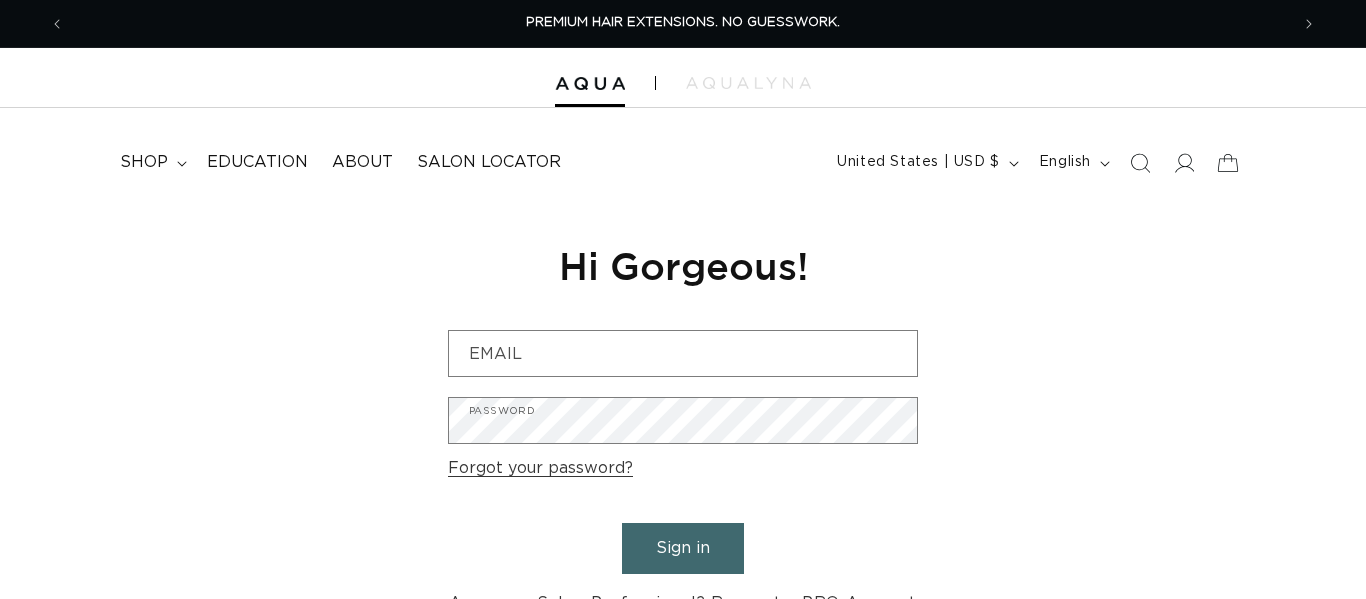 click on "Email" at bounding box center [683, 353] 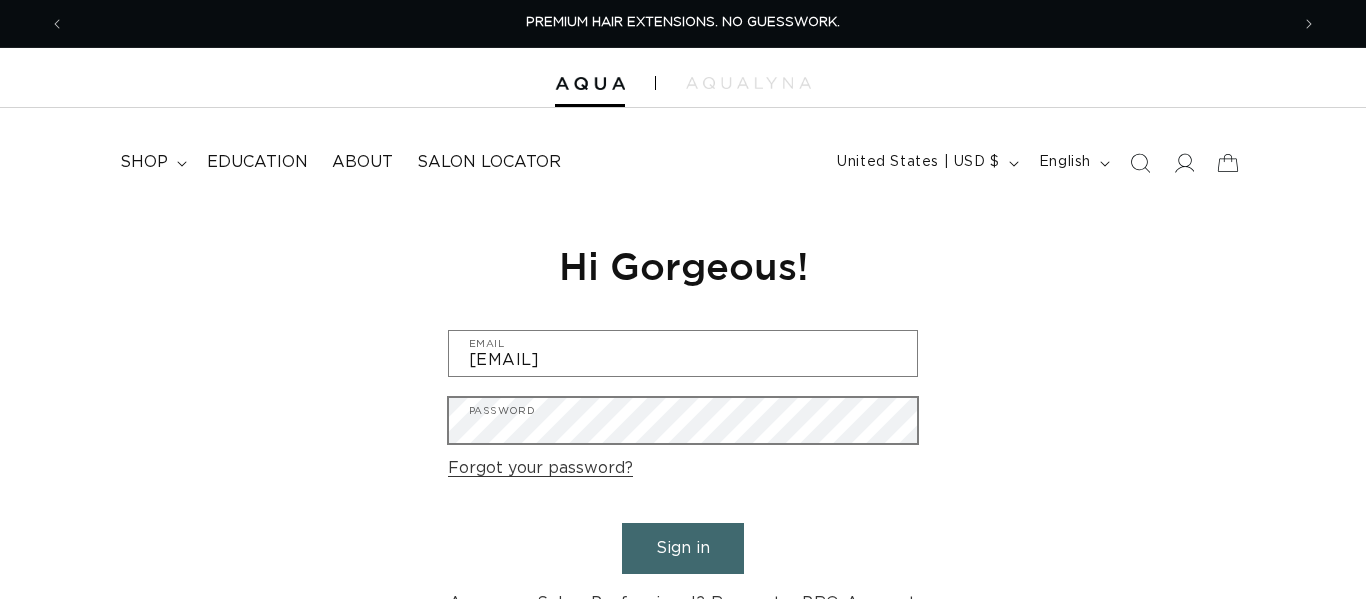 scroll, scrollTop: 0, scrollLeft: 0, axis: both 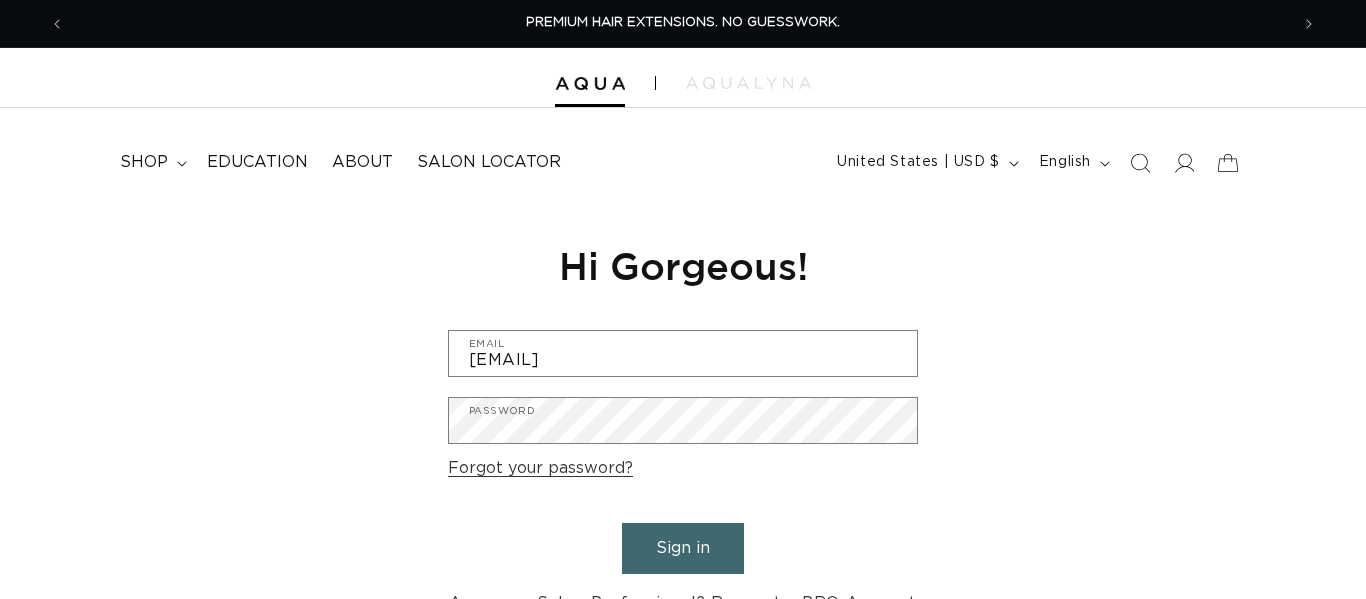 click on "Sign in" at bounding box center [683, 548] 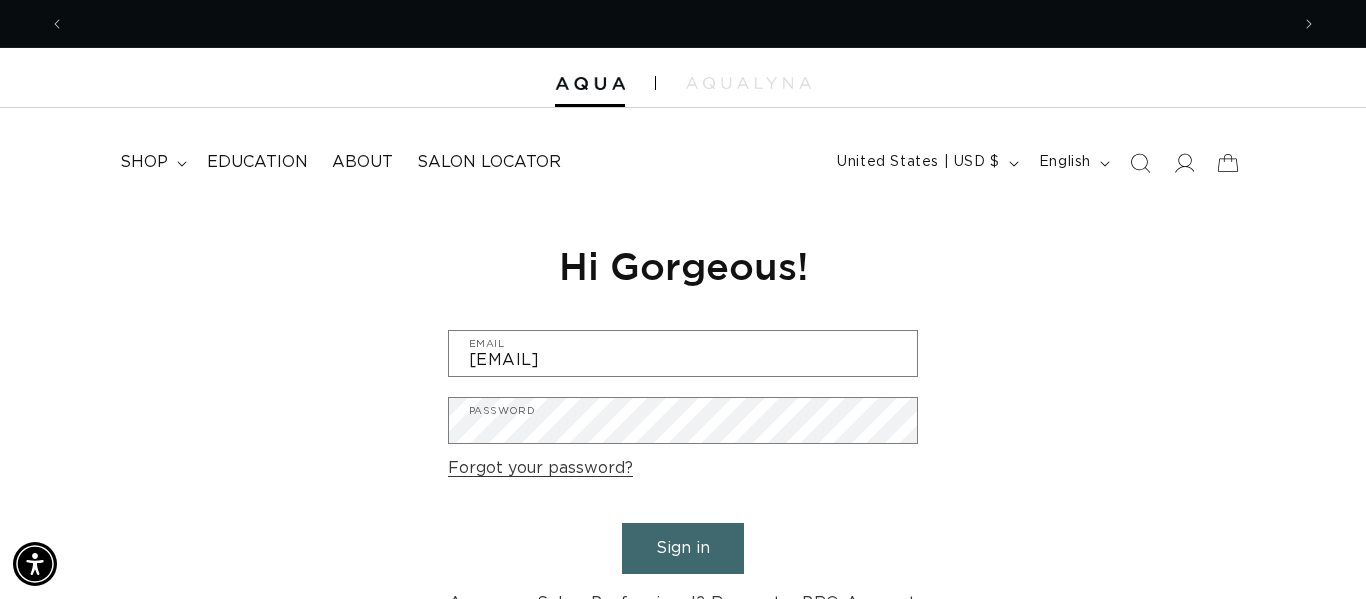 scroll, scrollTop: 0, scrollLeft: 1224, axis: horizontal 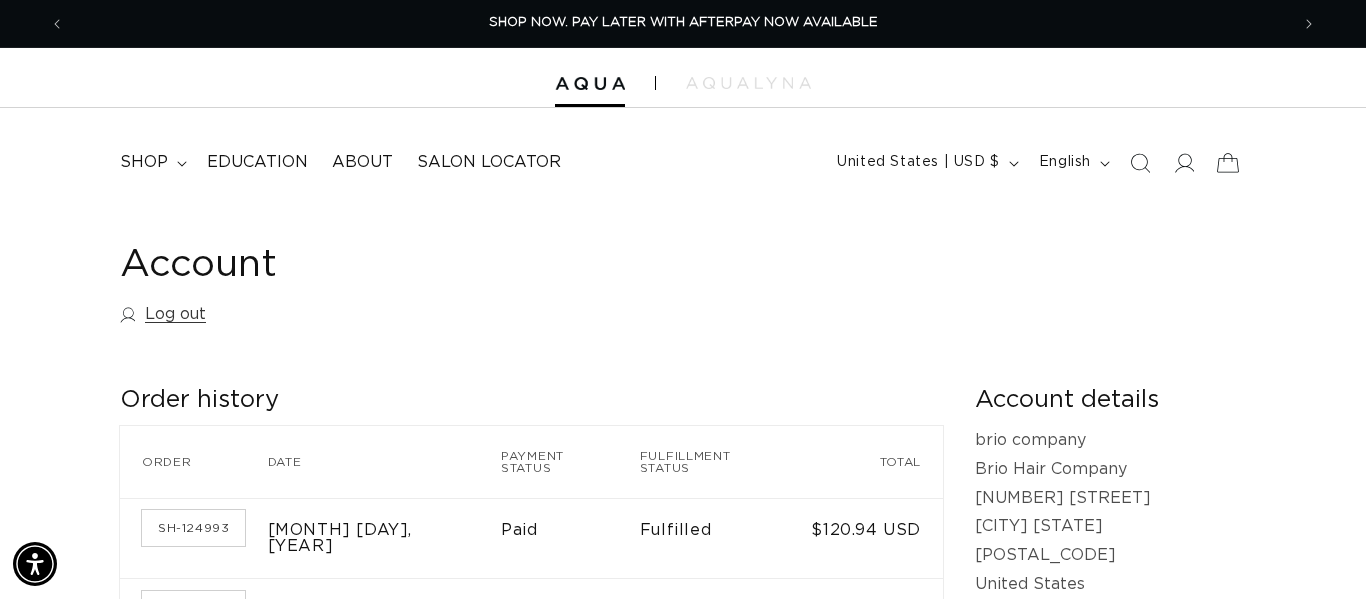 click 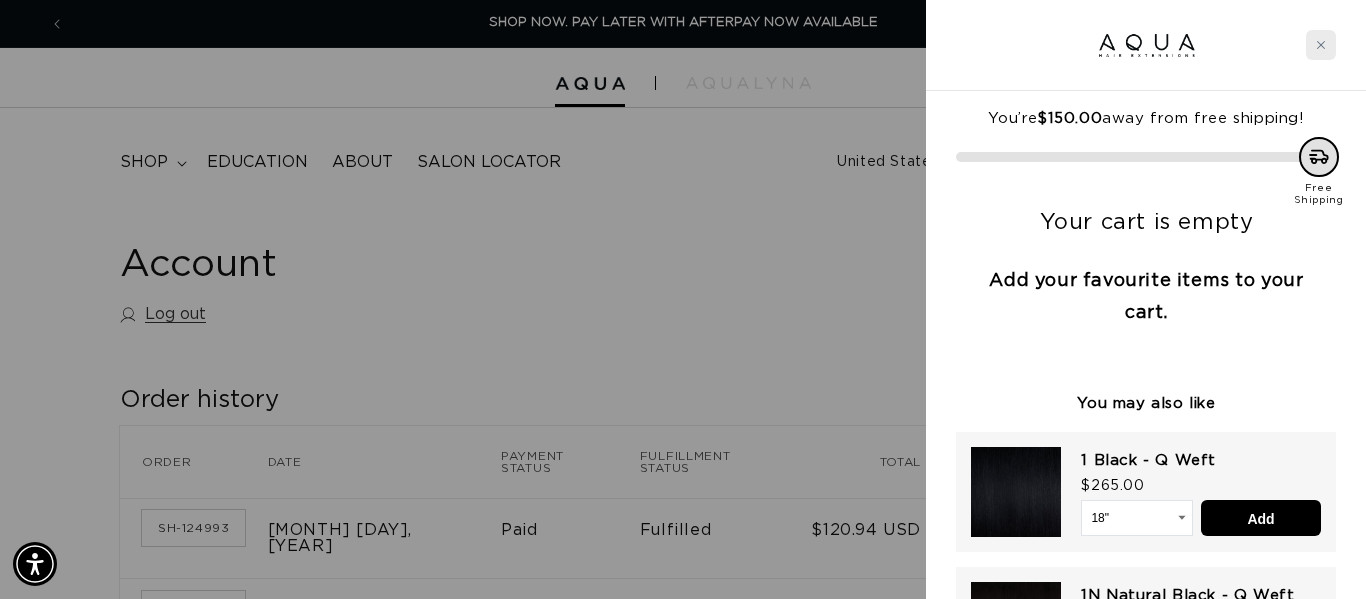 click at bounding box center [1321, 45] 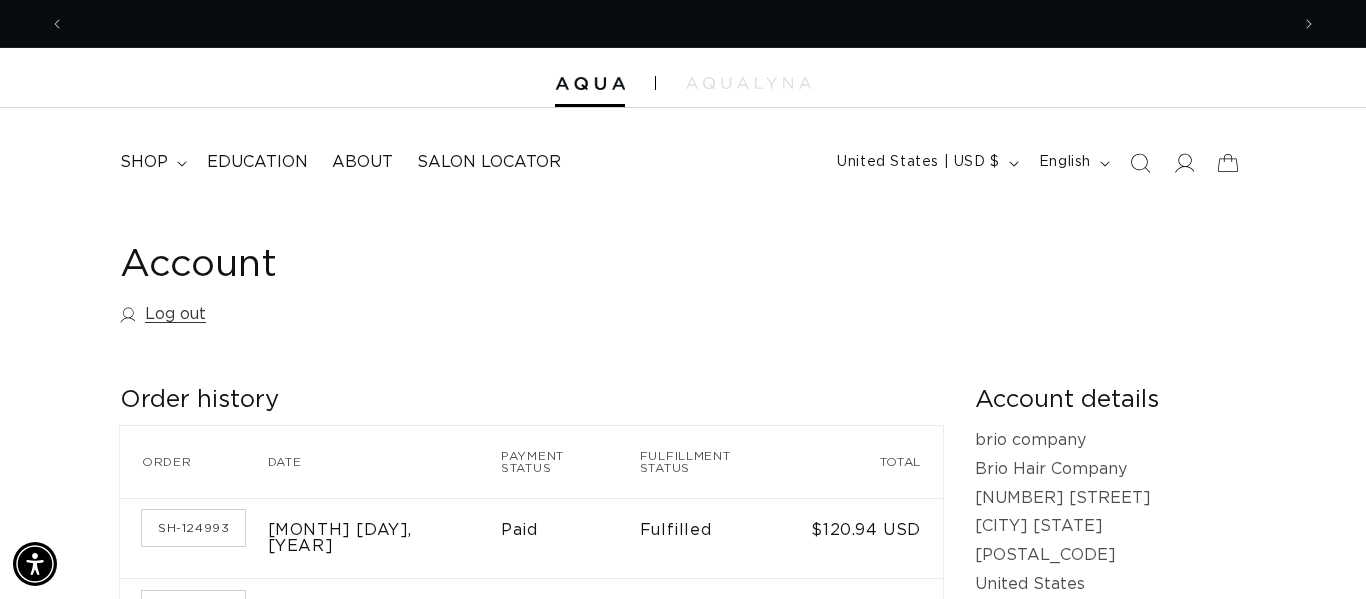 scroll, scrollTop: 0, scrollLeft: 2448, axis: horizontal 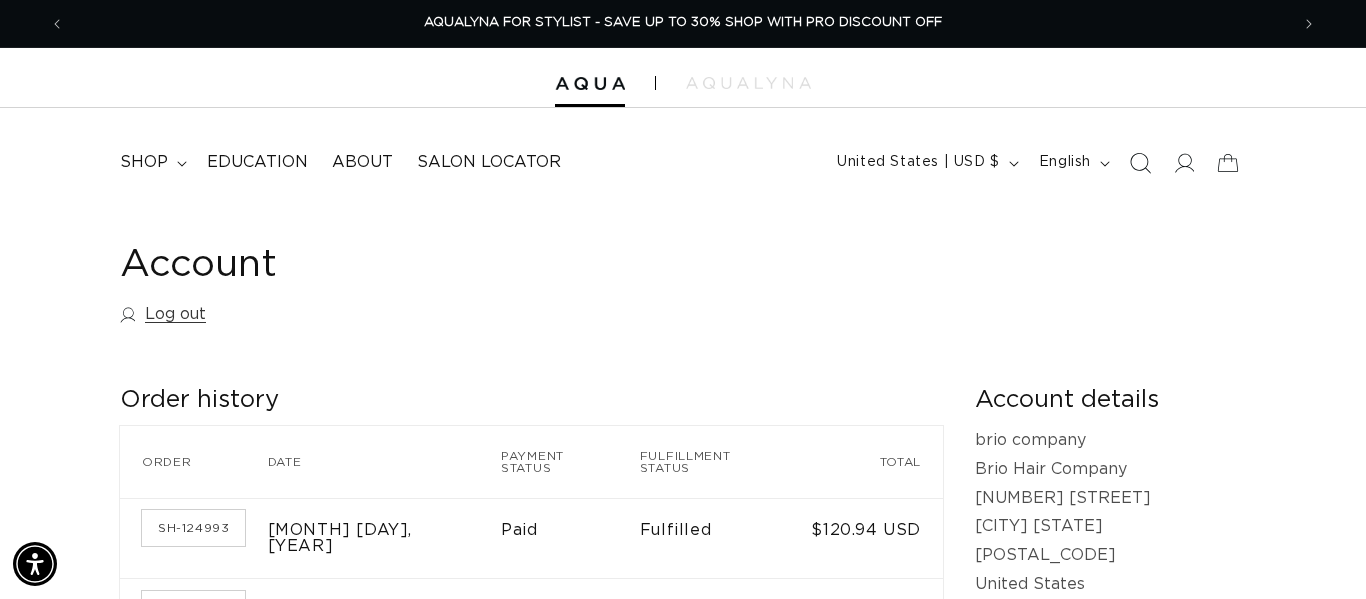 click 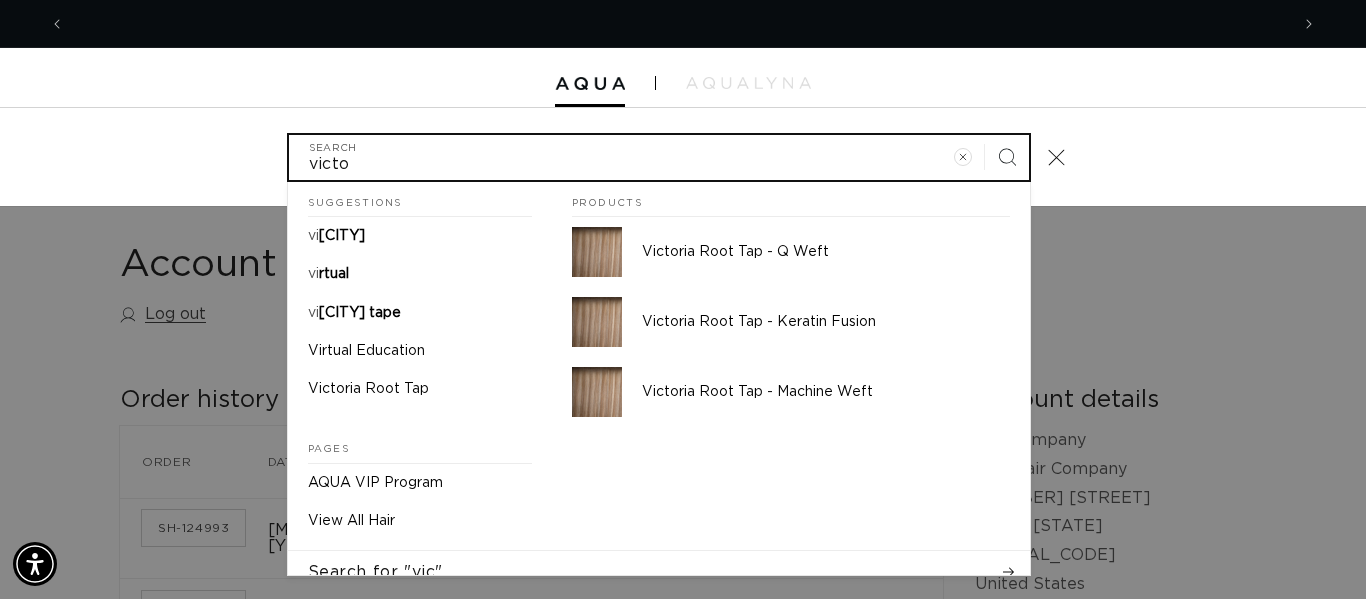 scroll, scrollTop: 0, scrollLeft: 0, axis: both 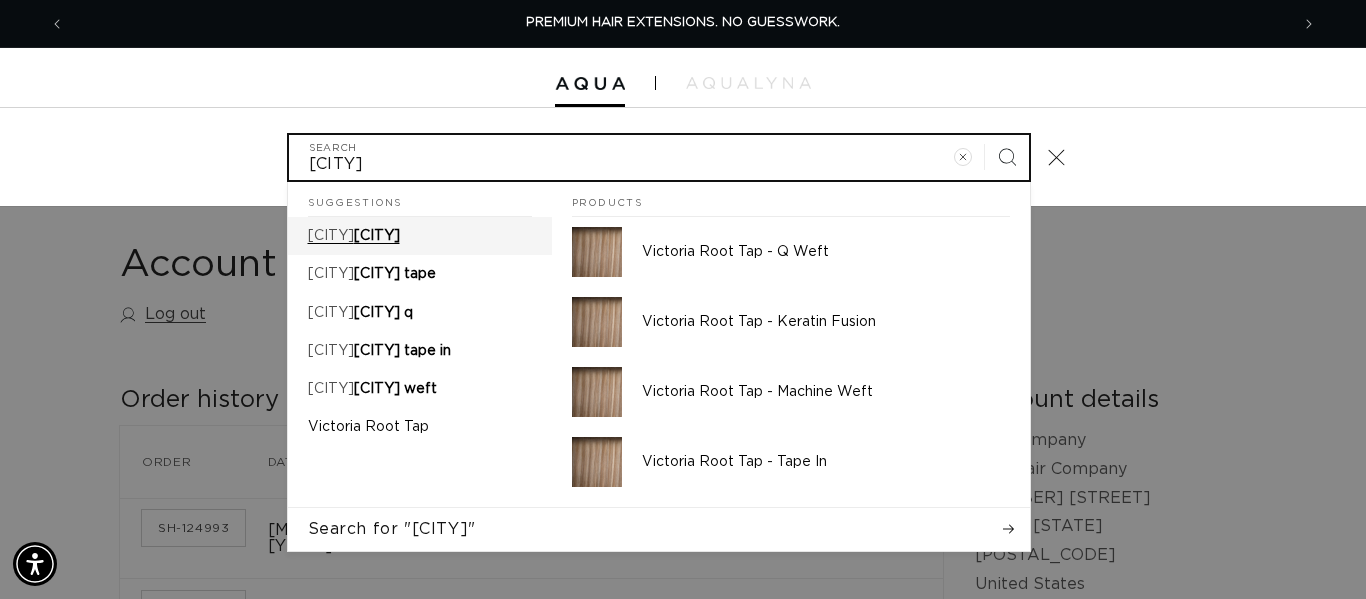 type on "victor" 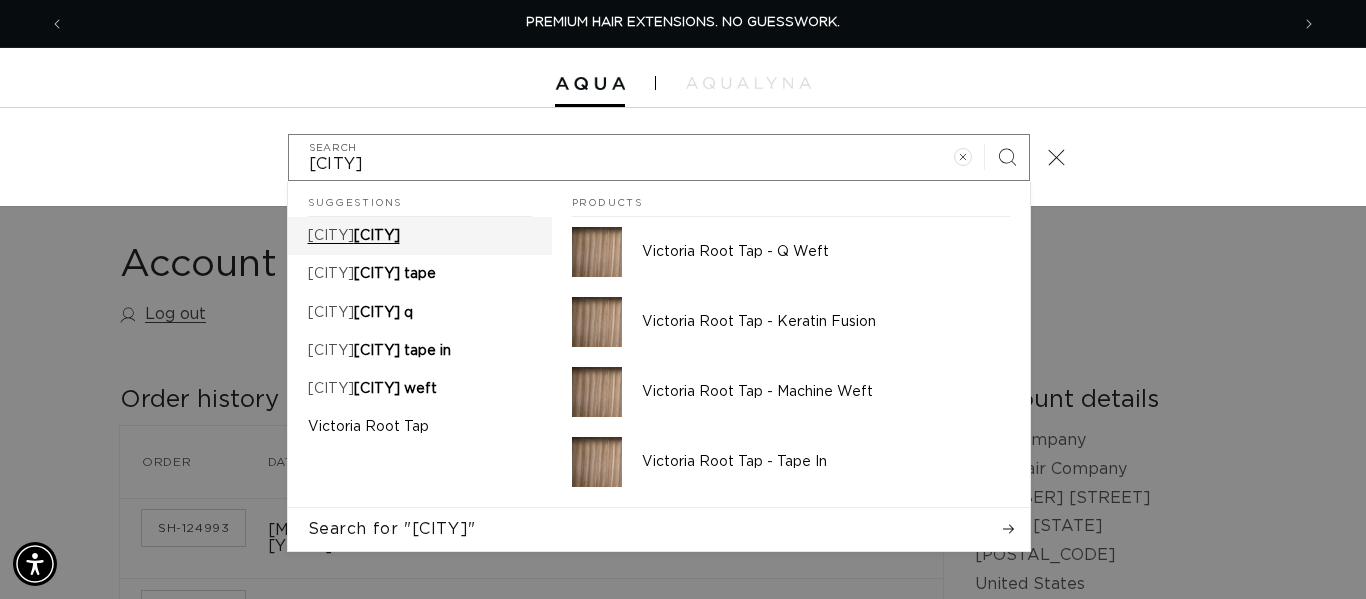 click on "victor ia" at bounding box center [420, 236] 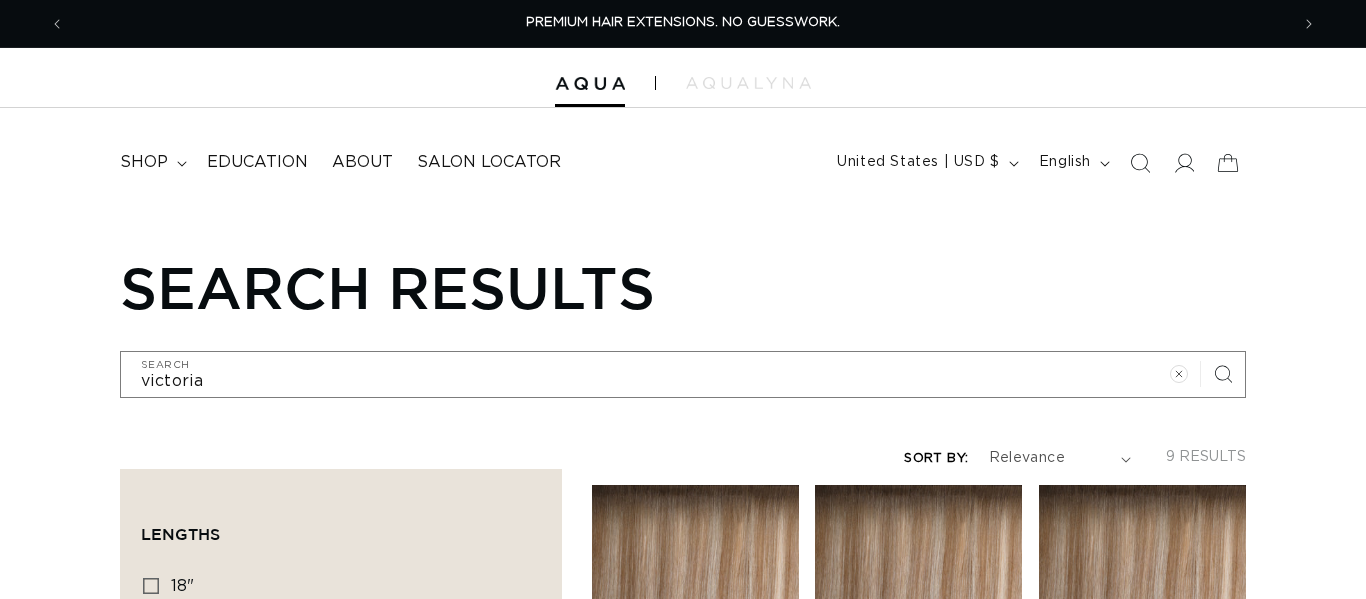 scroll, scrollTop: 0, scrollLeft: 0, axis: both 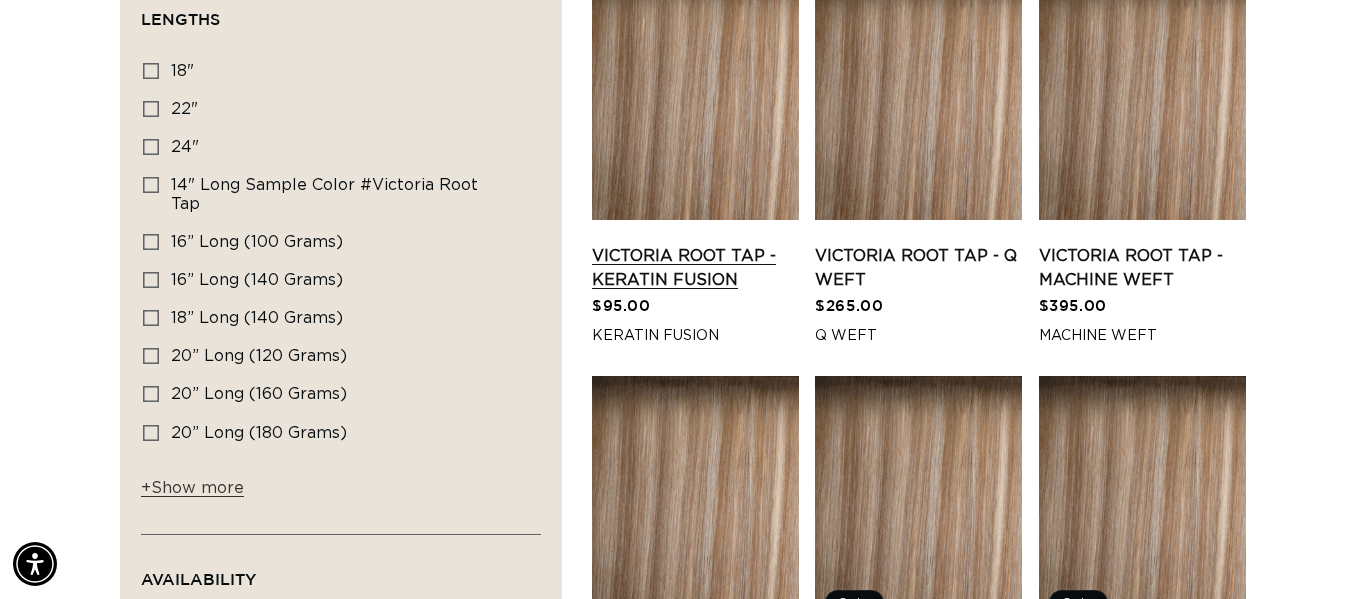 click on "Victoria Root Tap - Keratin Fusion" at bounding box center (695, 268) 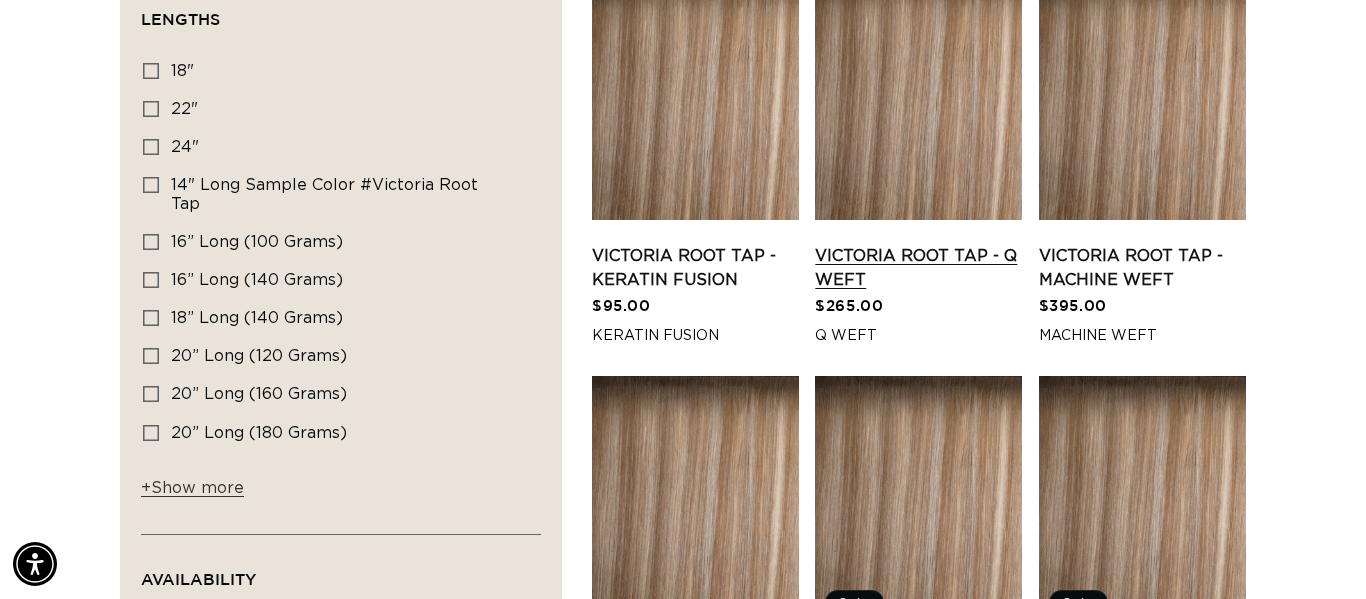 scroll, scrollTop: 0, scrollLeft: 0, axis: both 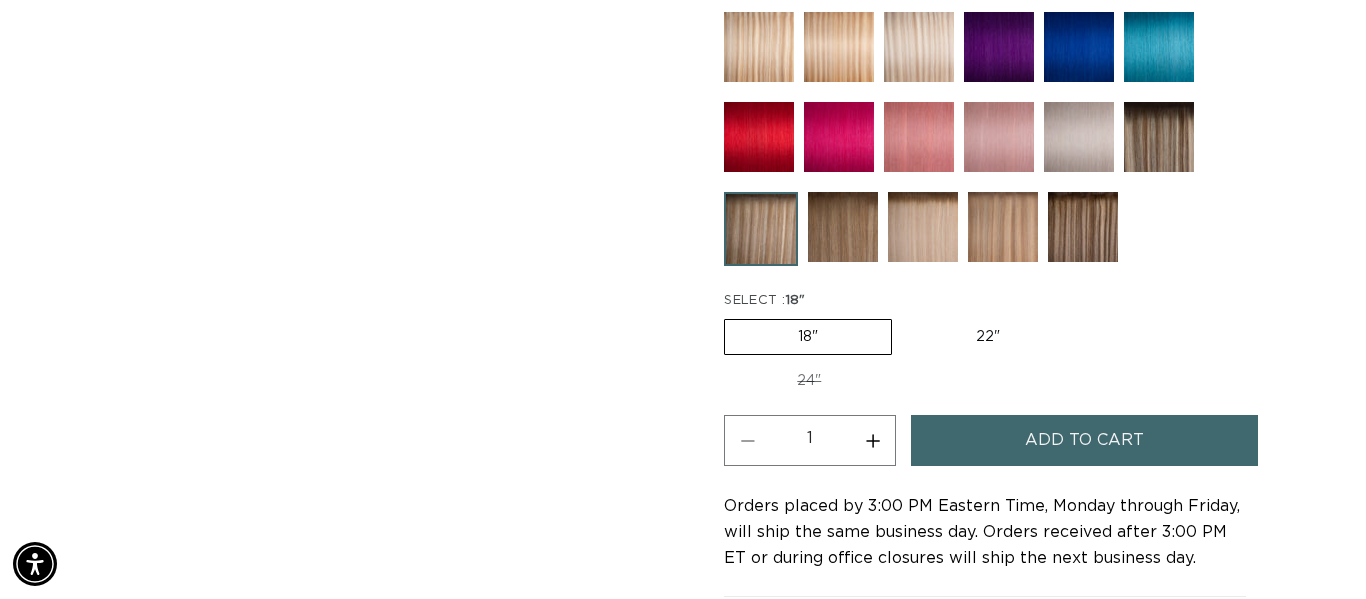click on "Increase quantity for Victoria Root Tap - Keratin Fusion" at bounding box center [872, 440] 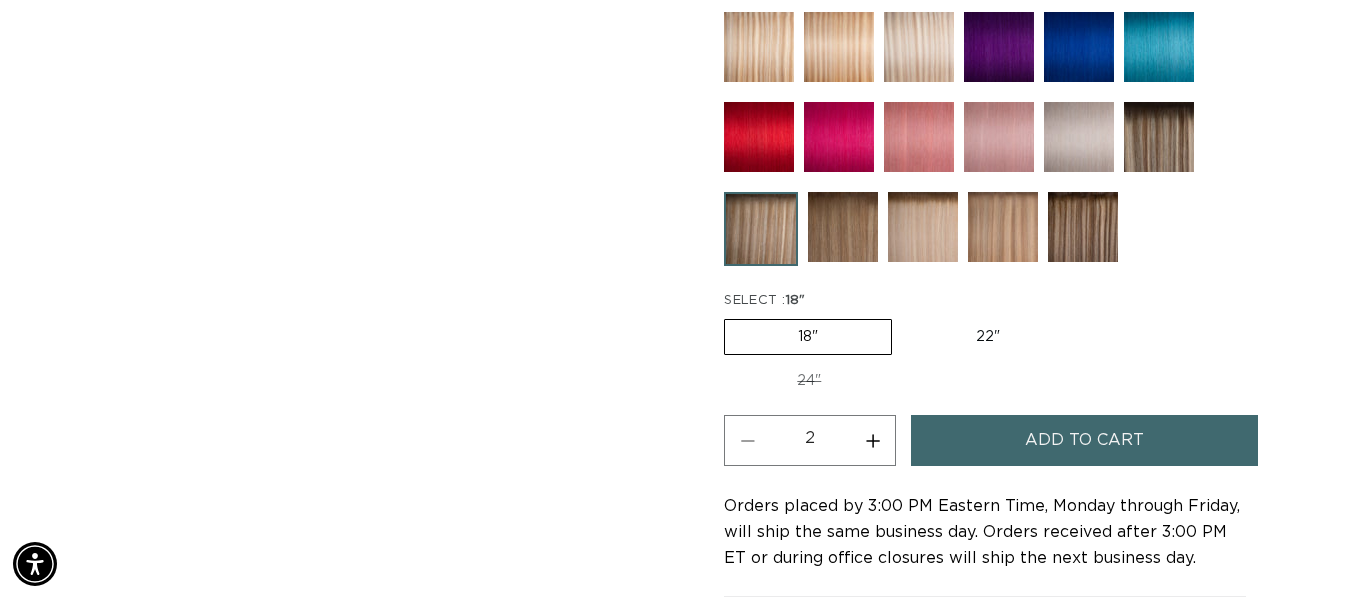 click on "Increase quantity for Victoria Root Tap - Keratin Fusion" at bounding box center (872, 440) 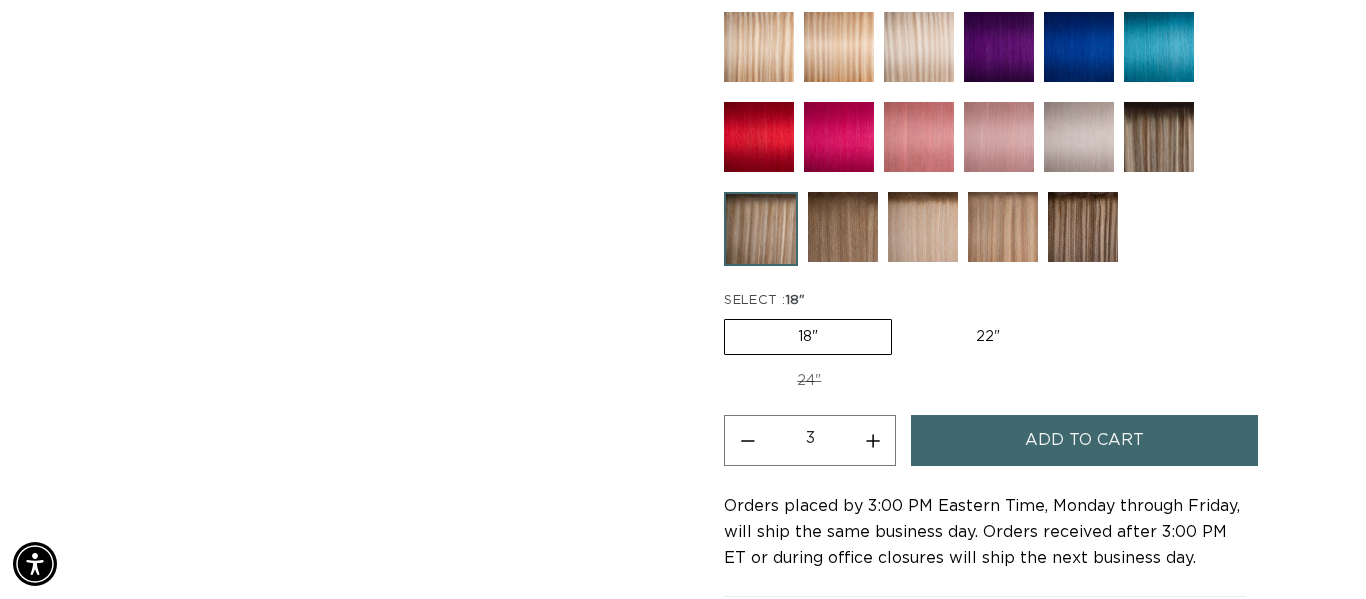 click on "Add to cart" at bounding box center (1084, 440) 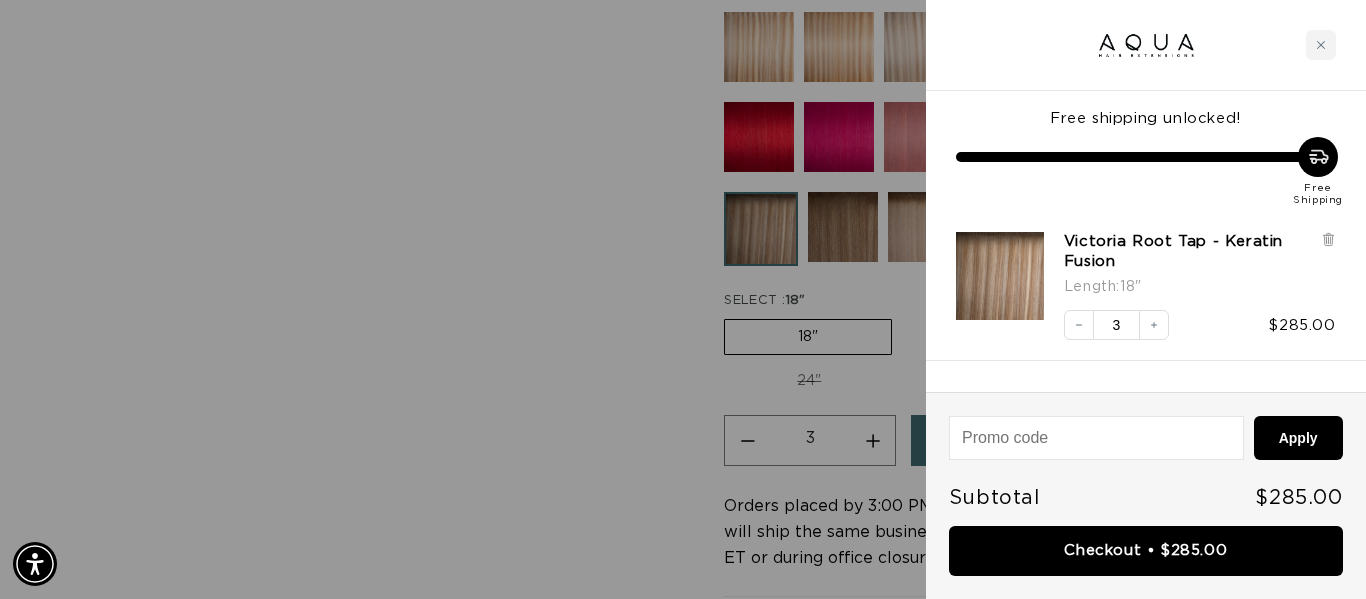 scroll, scrollTop: 0, scrollLeft: 0, axis: both 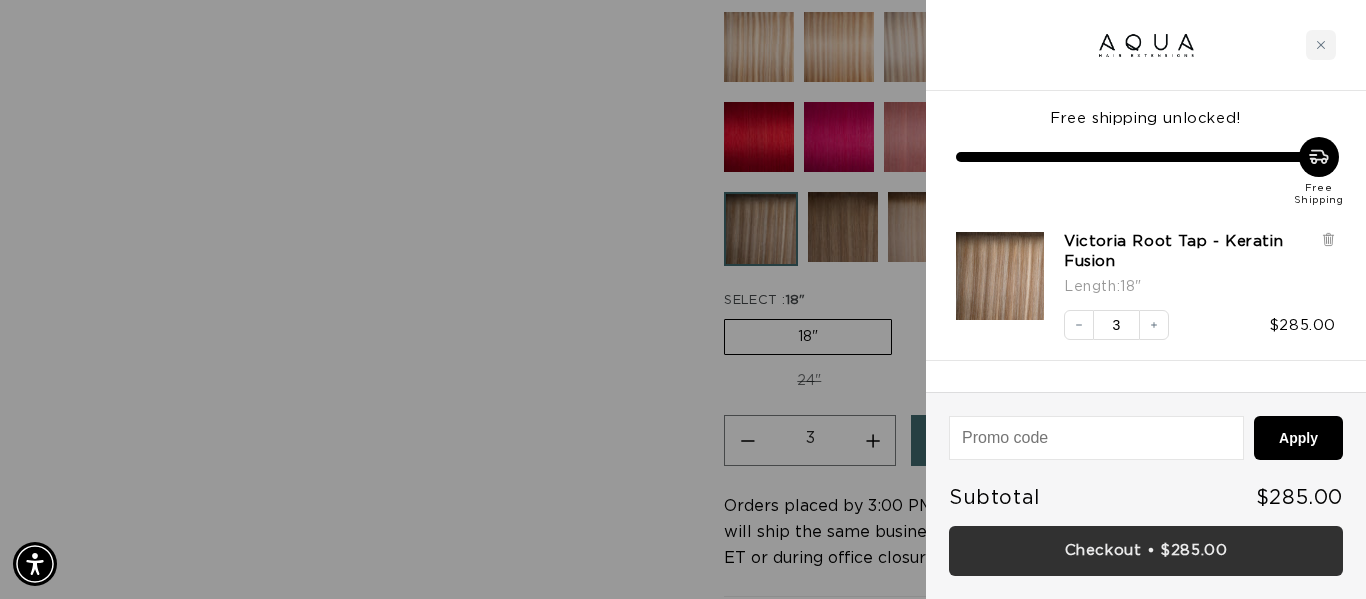 click on "Checkout • $285.00" at bounding box center [1146, 551] 